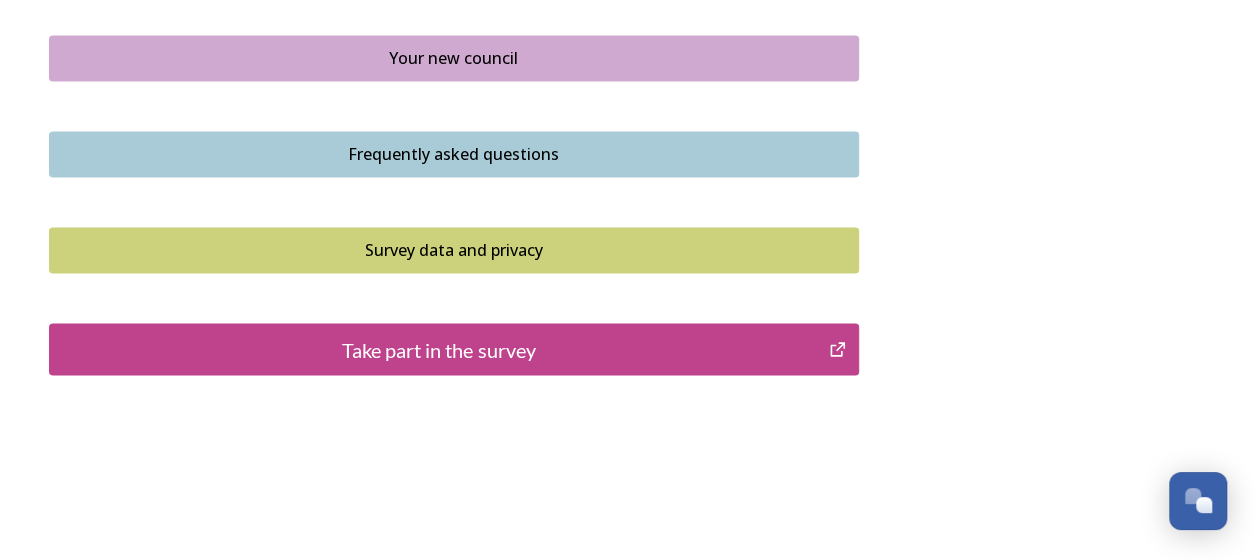 scroll, scrollTop: 1586, scrollLeft: 0, axis: vertical 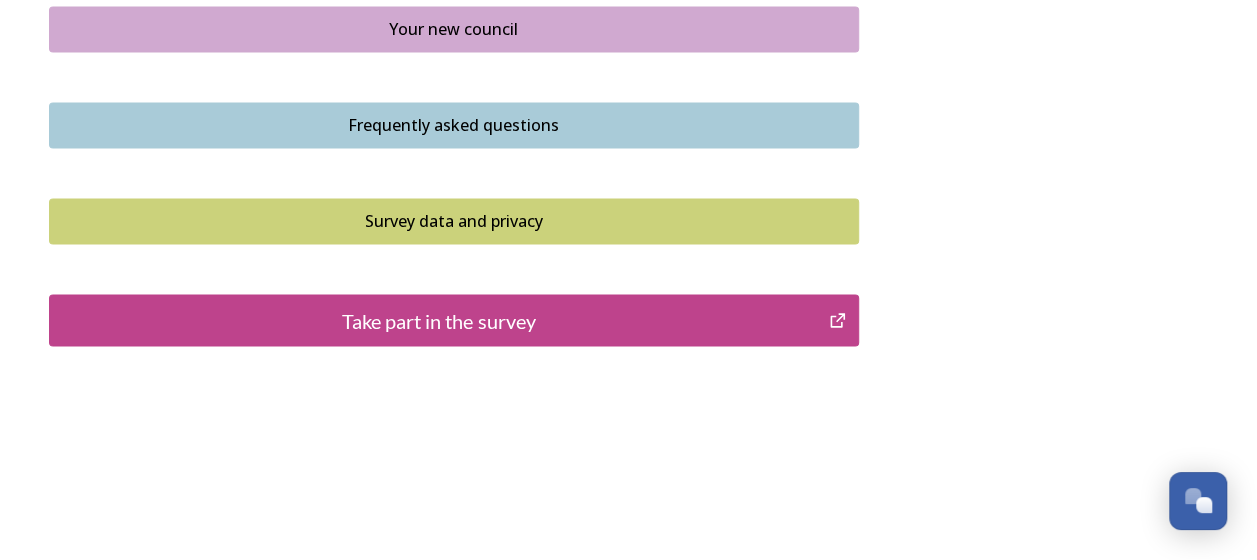 click on "Your new council" at bounding box center [454, 29] 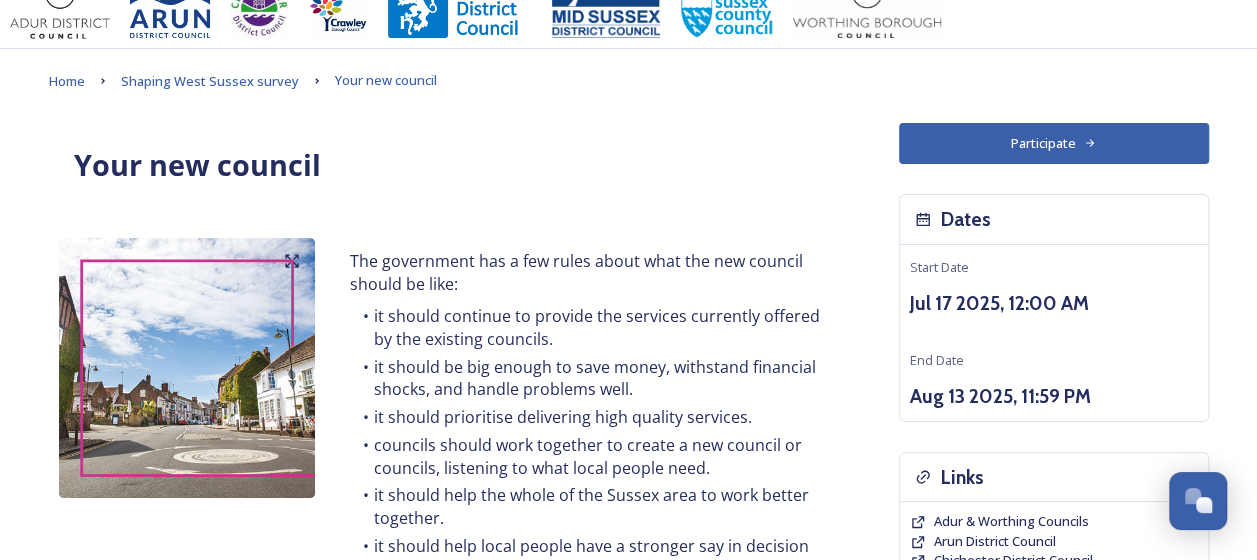 scroll, scrollTop: 0, scrollLeft: 0, axis: both 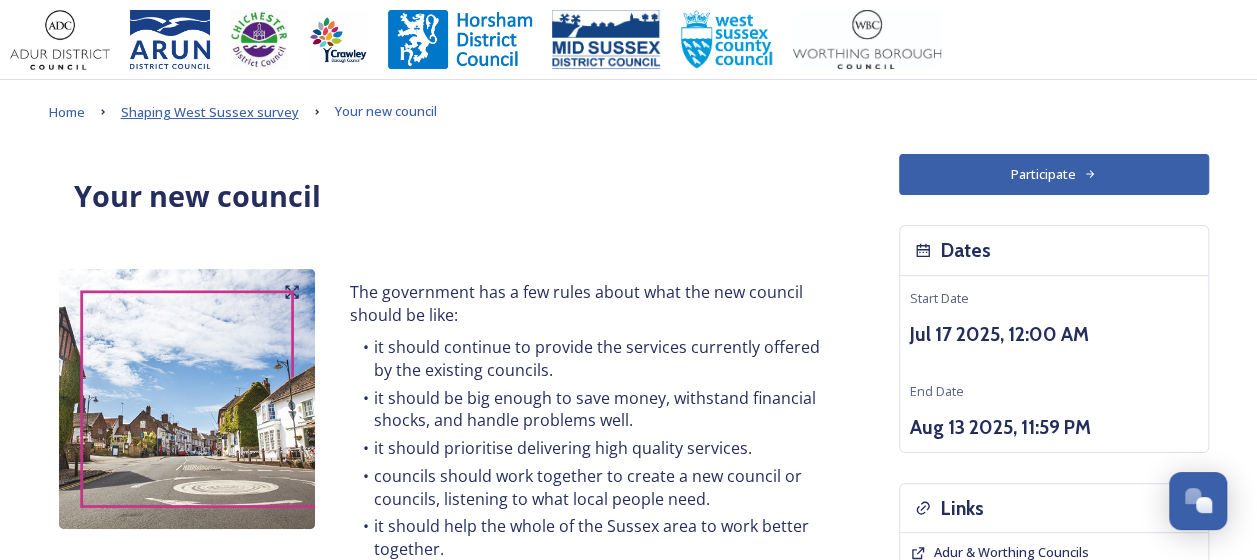 click on "Shaping West Sussex survey" at bounding box center [210, 112] 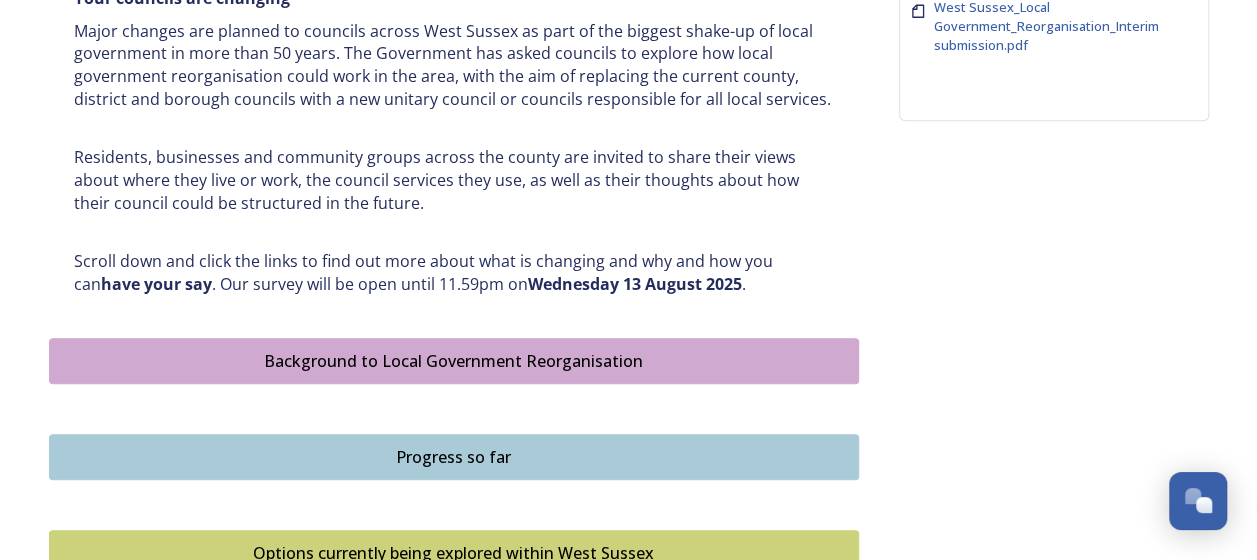 scroll, scrollTop: 900, scrollLeft: 0, axis: vertical 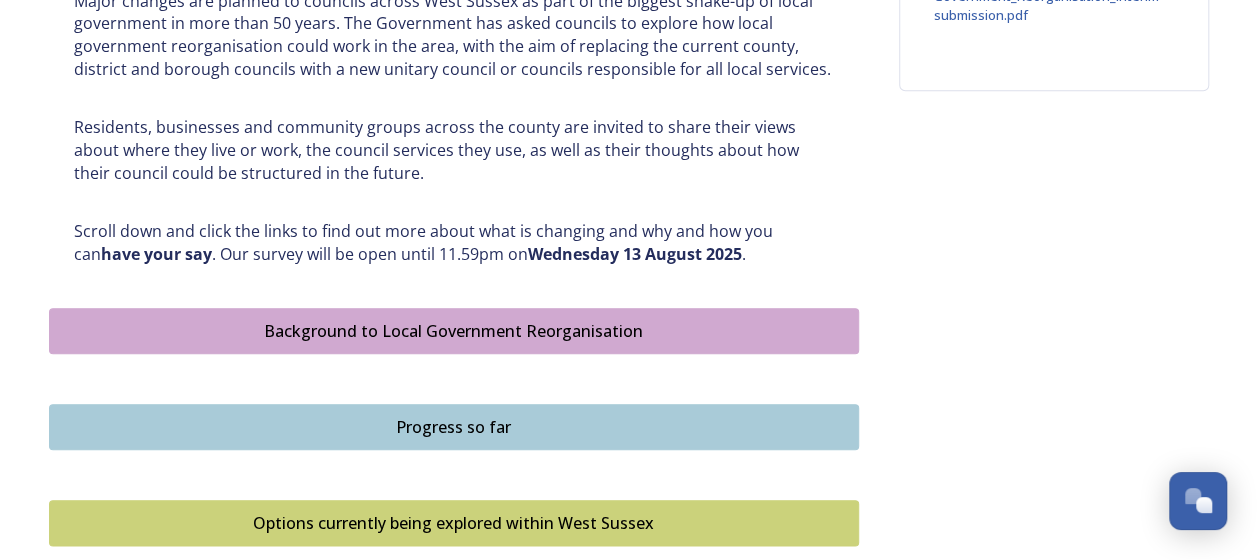 click on "Background to Local Government Reorganisation" at bounding box center (454, 331) 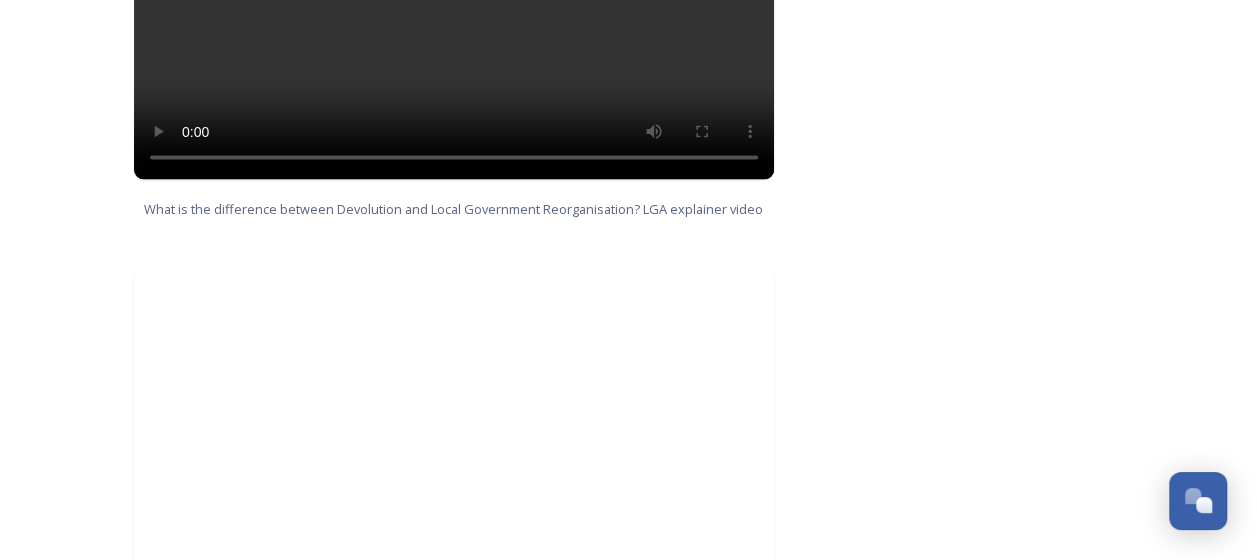 scroll, scrollTop: 1774, scrollLeft: 0, axis: vertical 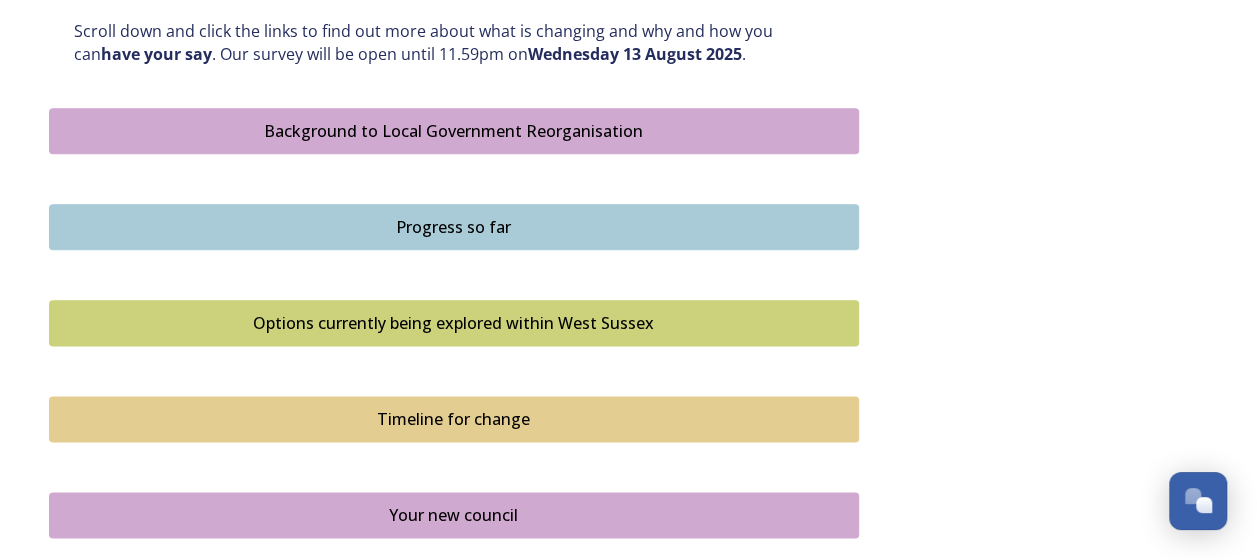 click on "Progress so far" at bounding box center (454, 227) 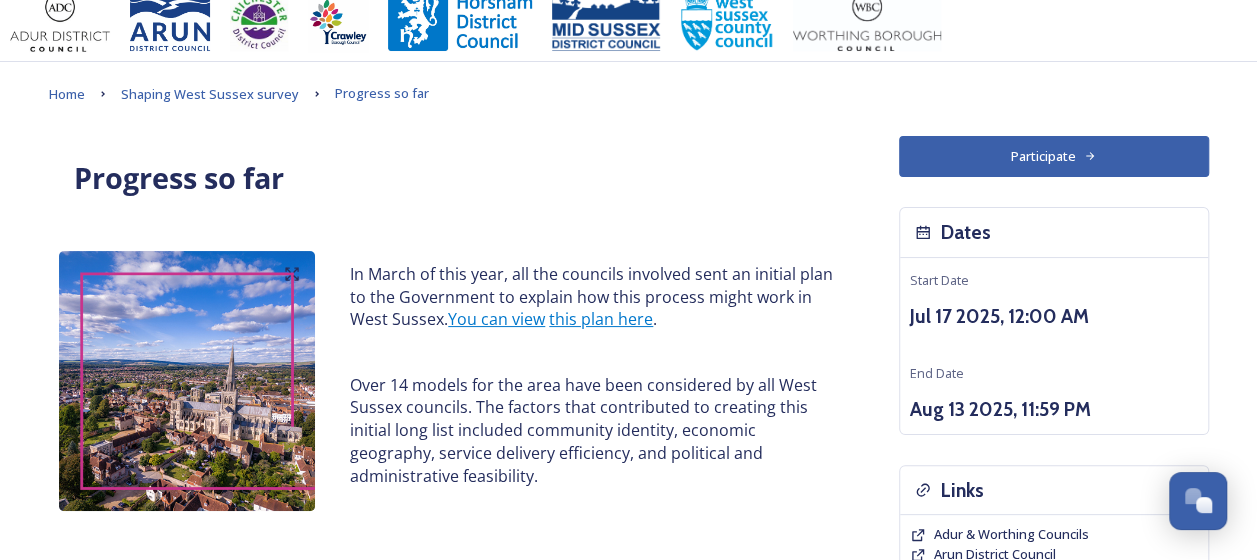 scroll, scrollTop: 0, scrollLeft: 0, axis: both 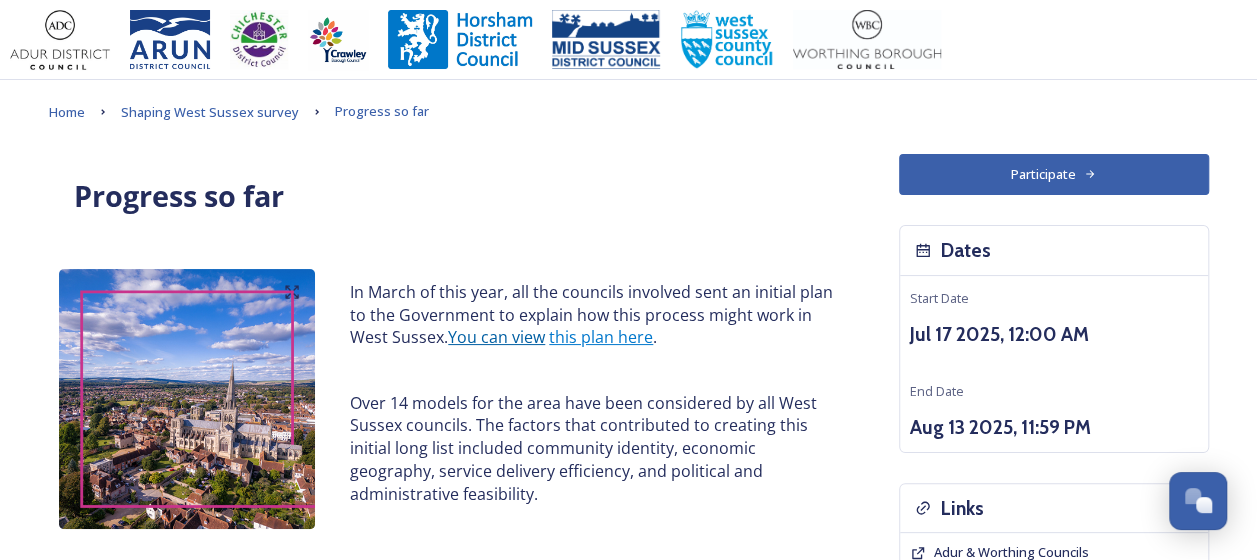 click on "You can view" at bounding box center (496, 337) 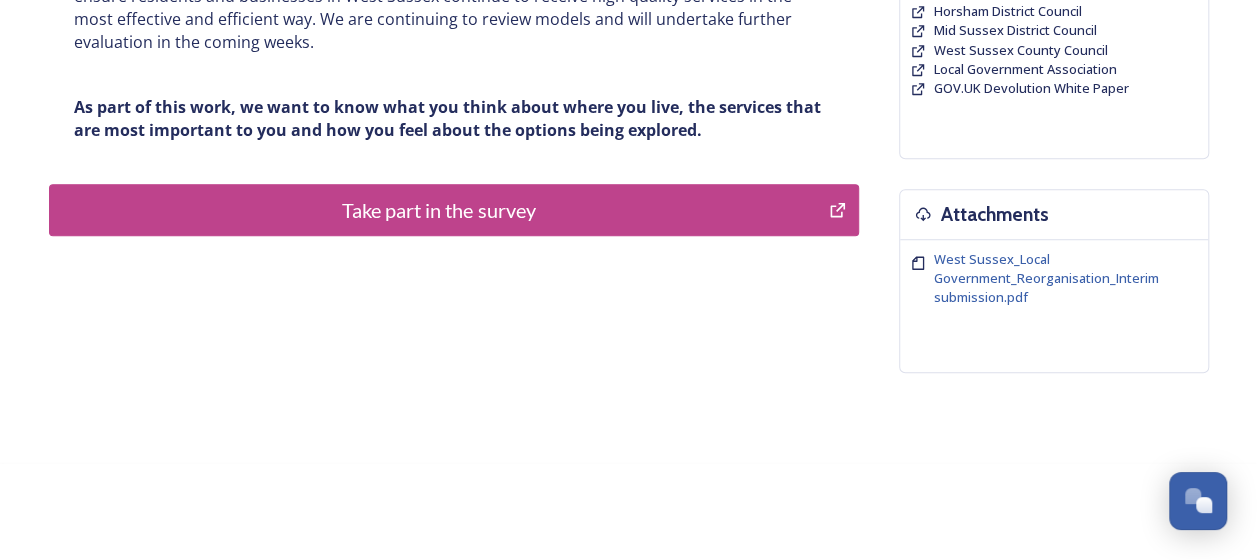 scroll, scrollTop: 0, scrollLeft: 0, axis: both 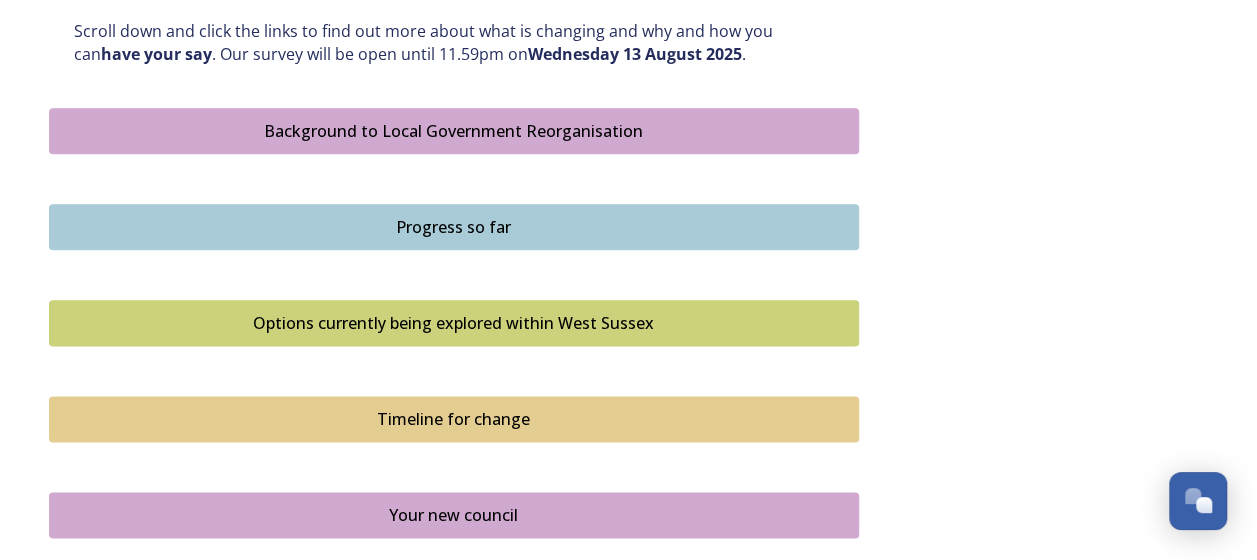 click on "Options currently being explored within West Sussex" at bounding box center (454, 323) 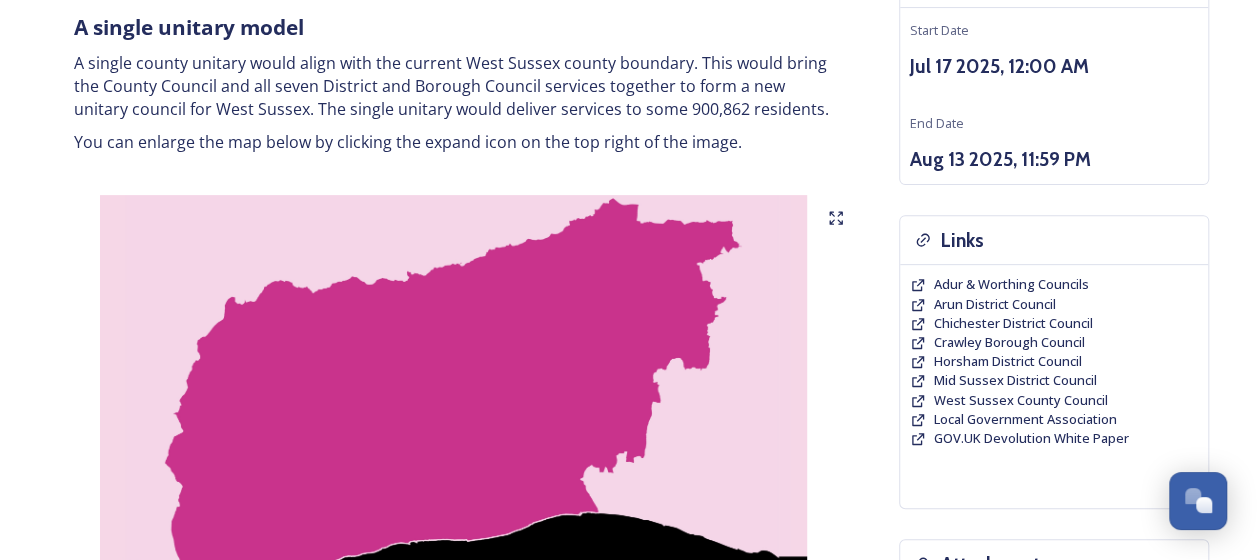 scroll, scrollTop: 300, scrollLeft: 0, axis: vertical 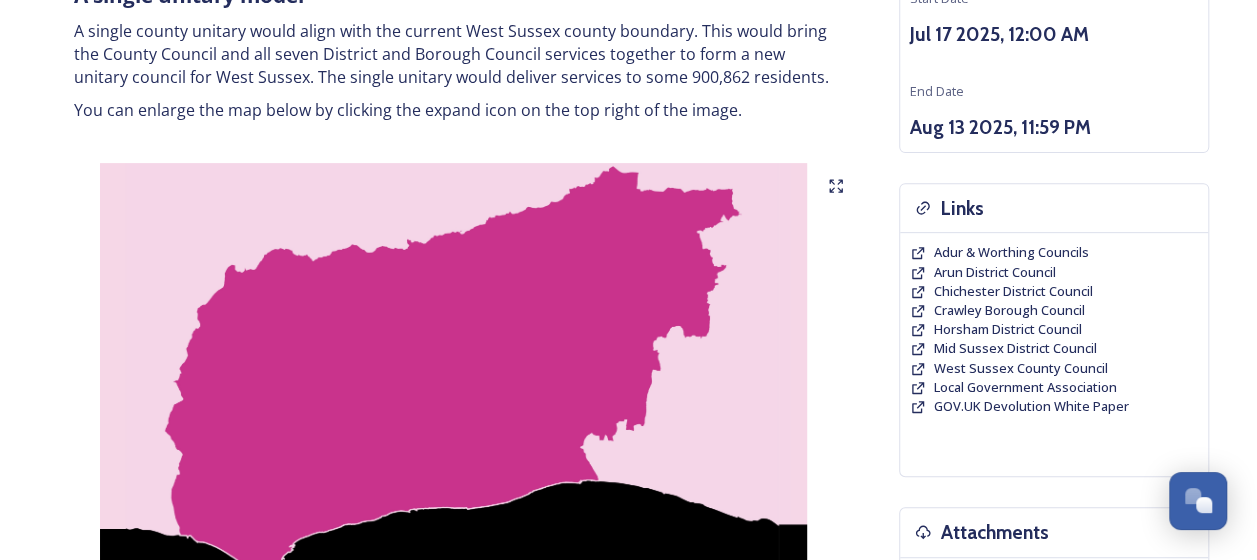 click 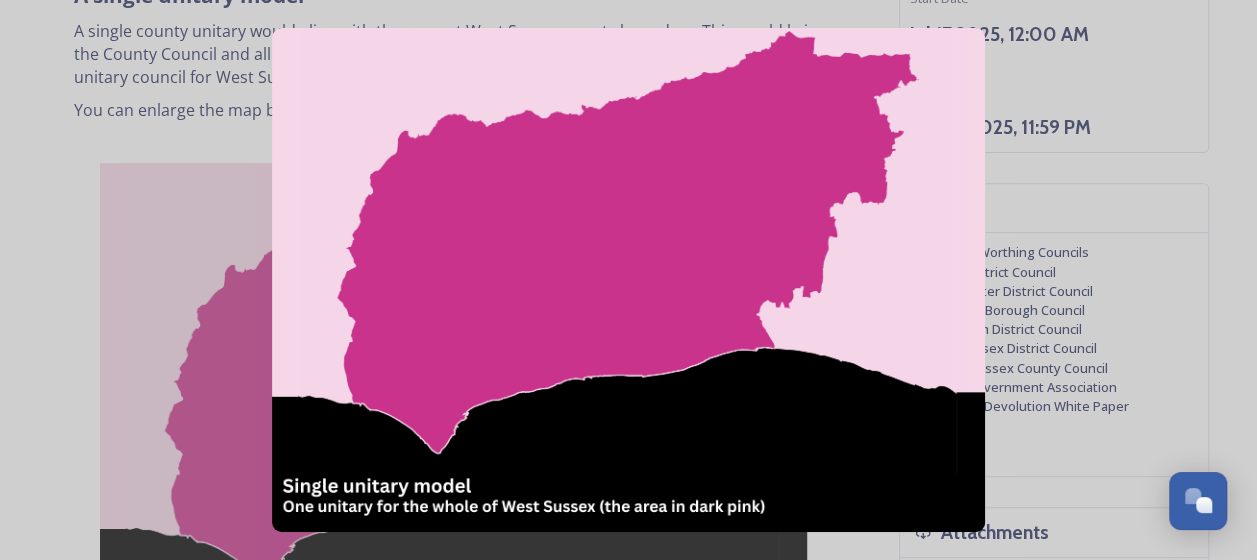 click at bounding box center (628, 280) 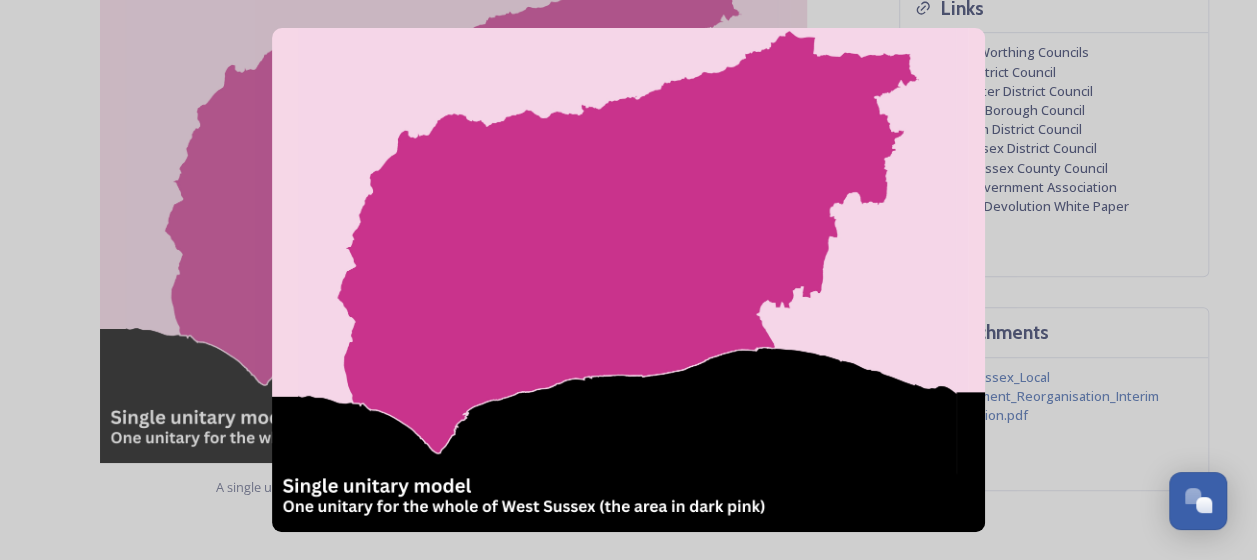 scroll, scrollTop: 300, scrollLeft: 0, axis: vertical 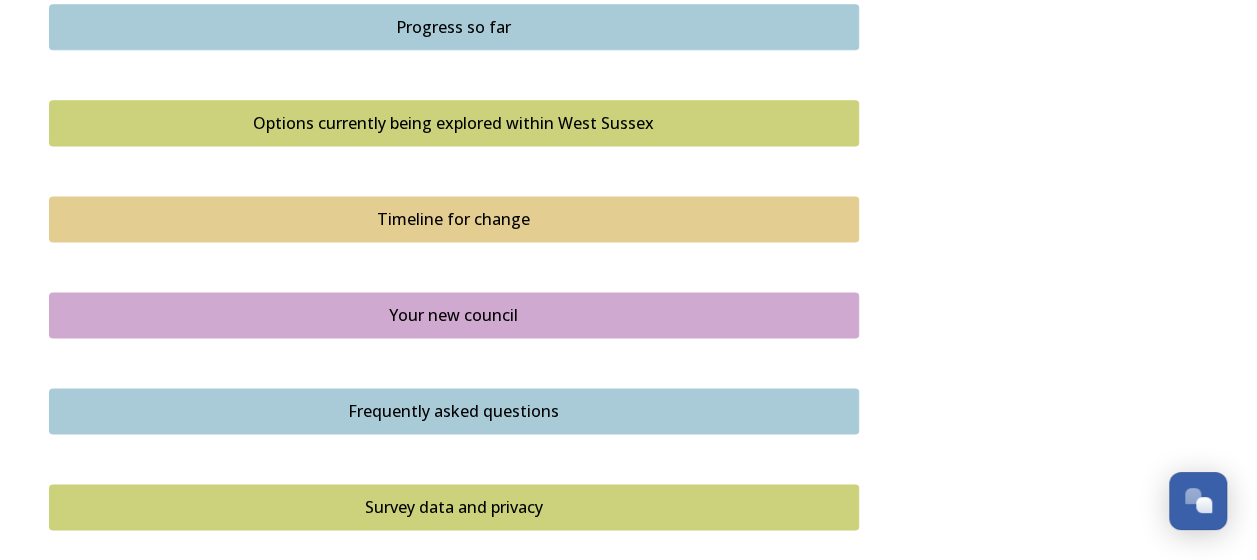 click on "Timeline for change" at bounding box center [454, 219] 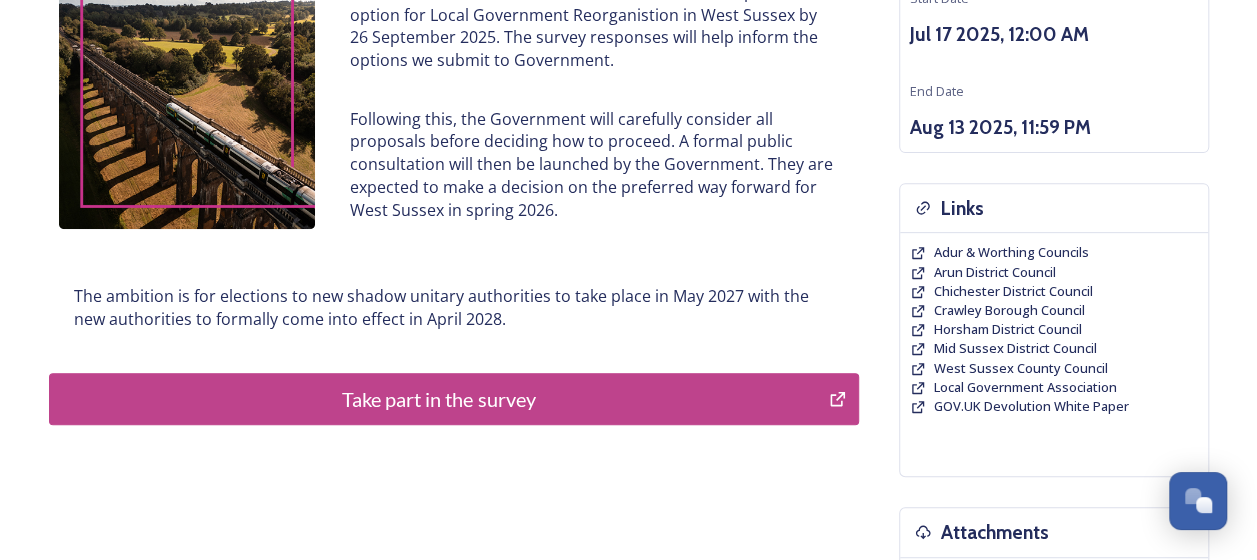 scroll, scrollTop: 200, scrollLeft: 0, axis: vertical 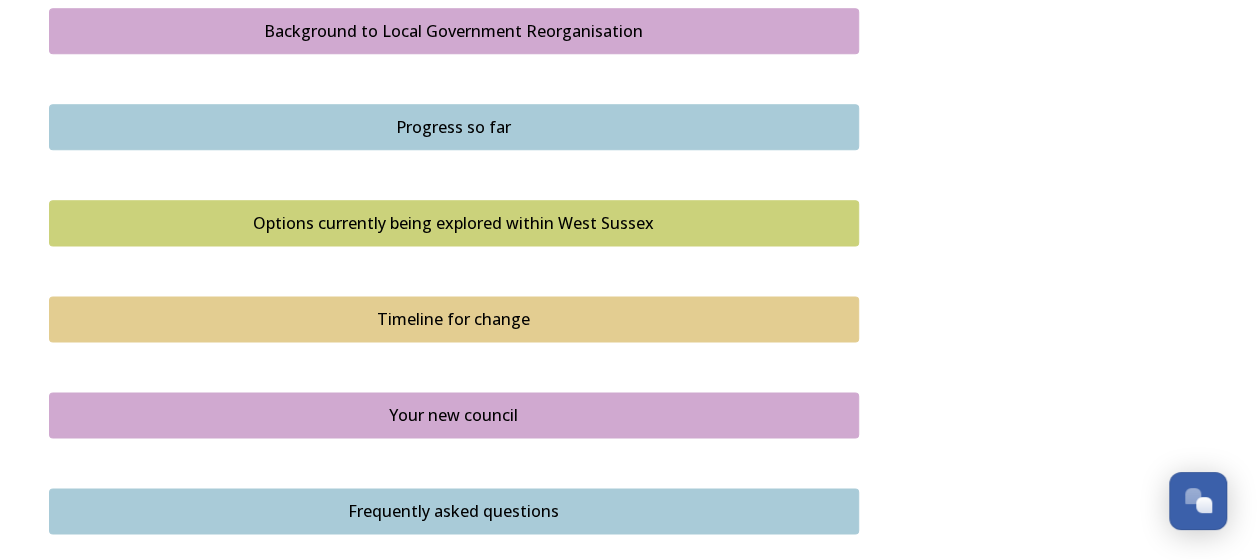 click on "Your new council" at bounding box center (454, 415) 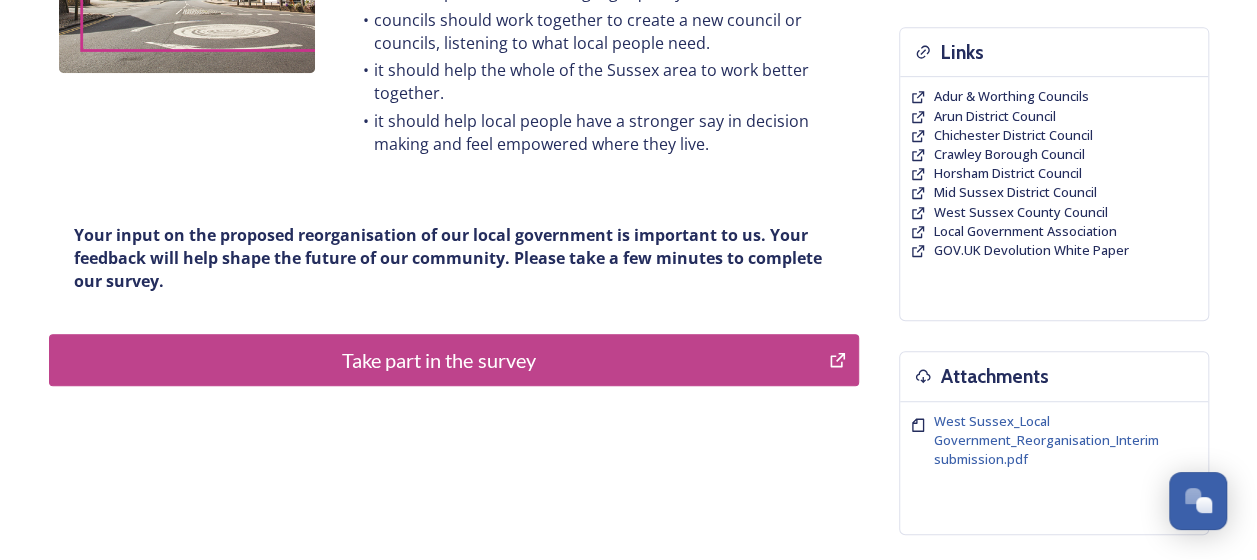 scroll, scrollTop: 500, scrollLeft: 0, axis: vertical 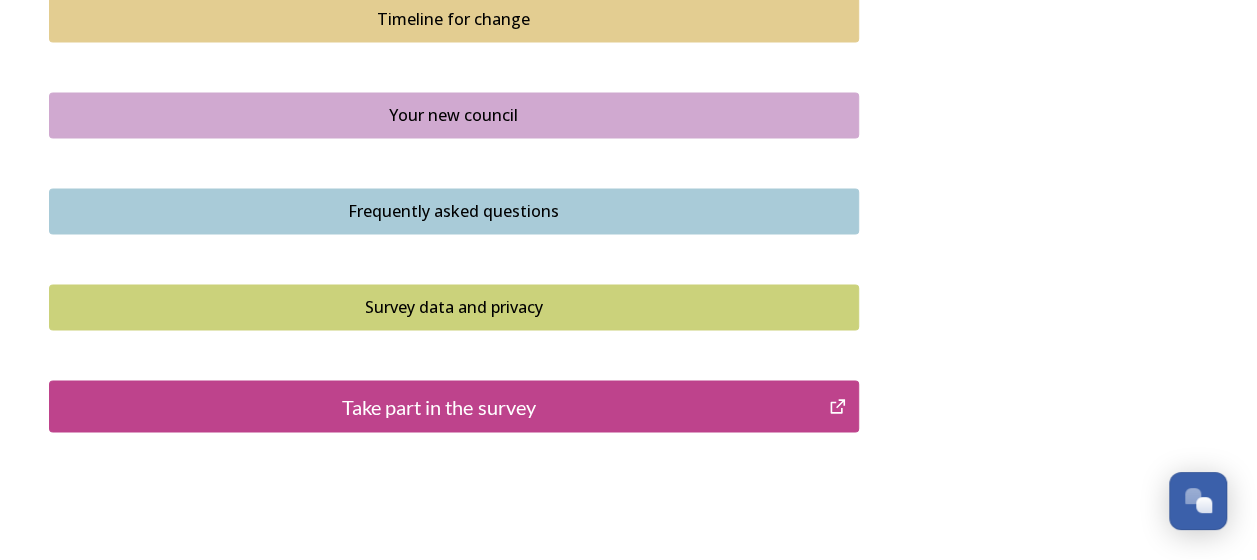 click on "Survey data and privacy" at bounding box center [454, 307] 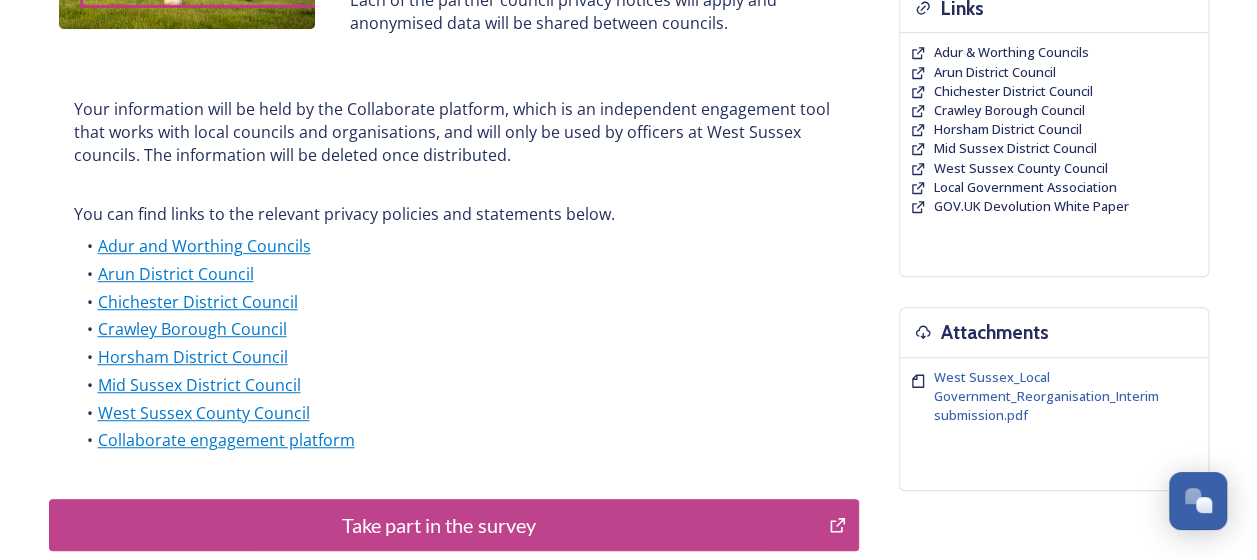 scroll, scrollTop: 600, scrollLeft: 0, axis: vertical 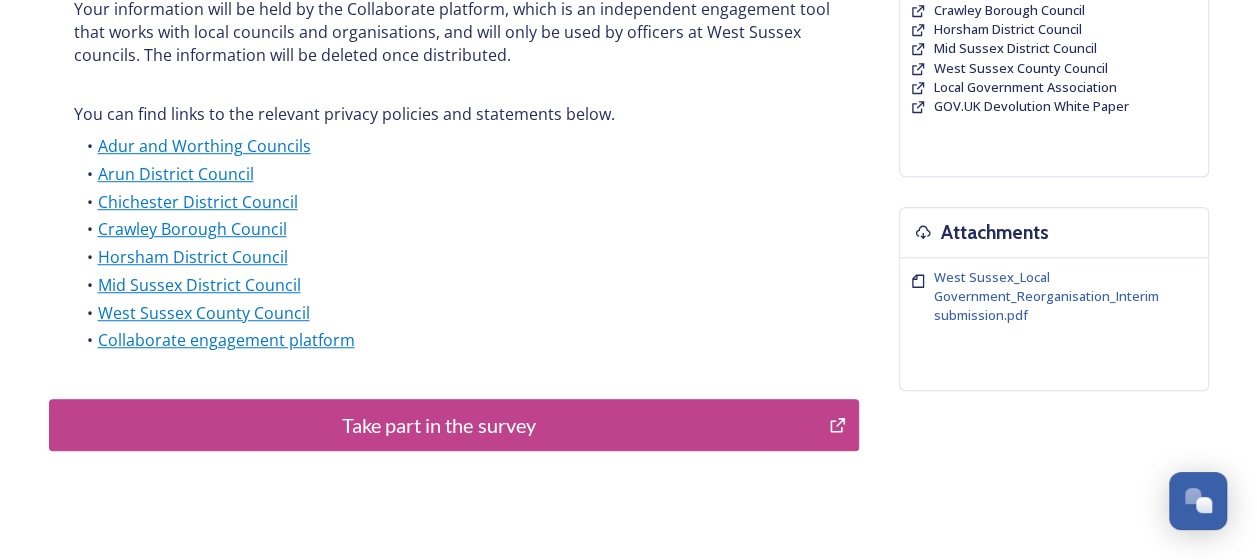 click on "Take part in the survey" at bounding box center (439, 425) 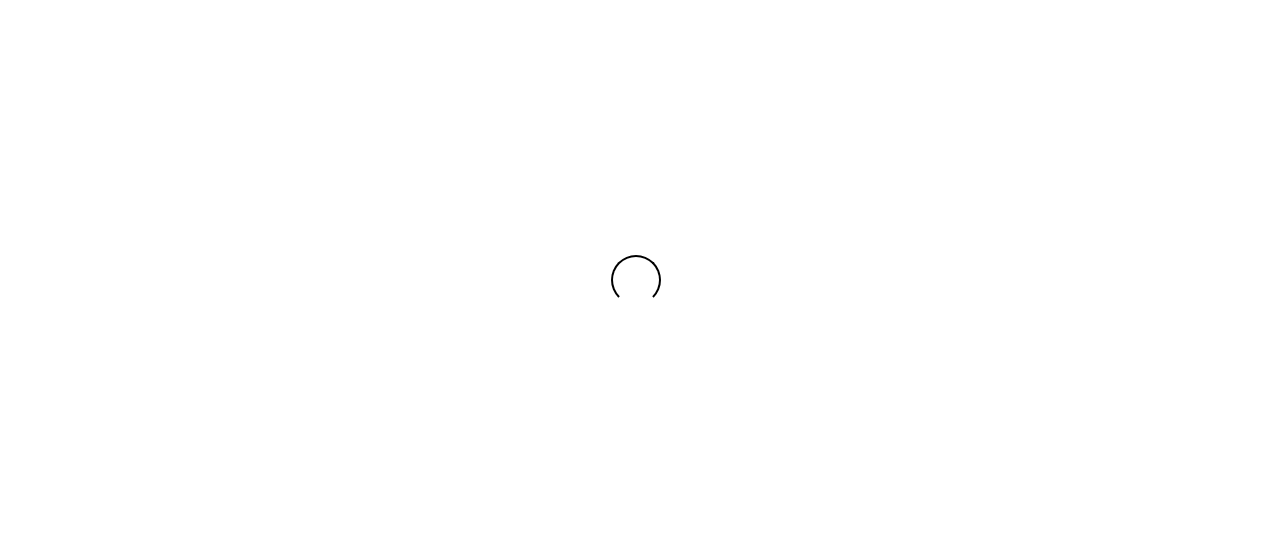 scroll, scrollTop: 0, scrollLeft: 0, axis: both 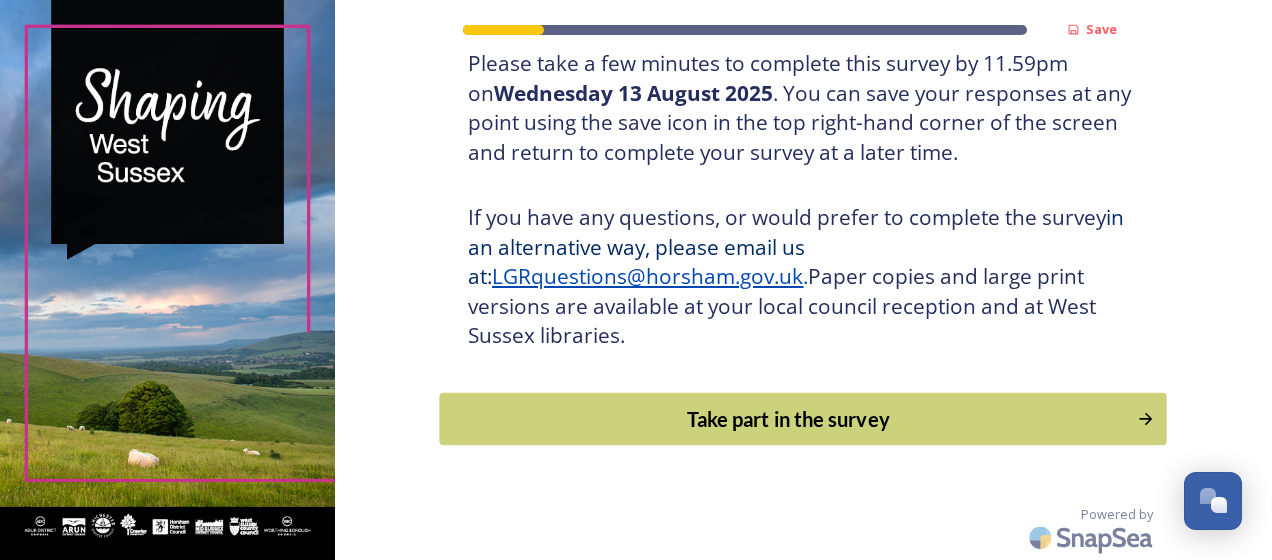 click on "Take part in the survey" at bounding box center [789, 419] 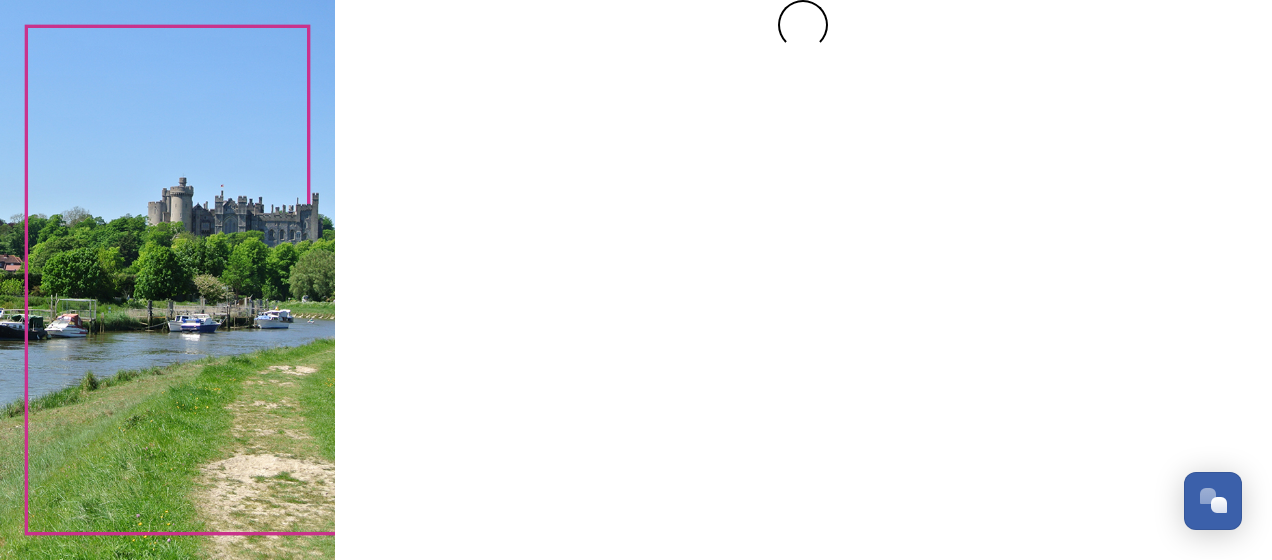 scroll, scrollTop: 0, scrollLeft: 0, axis: both 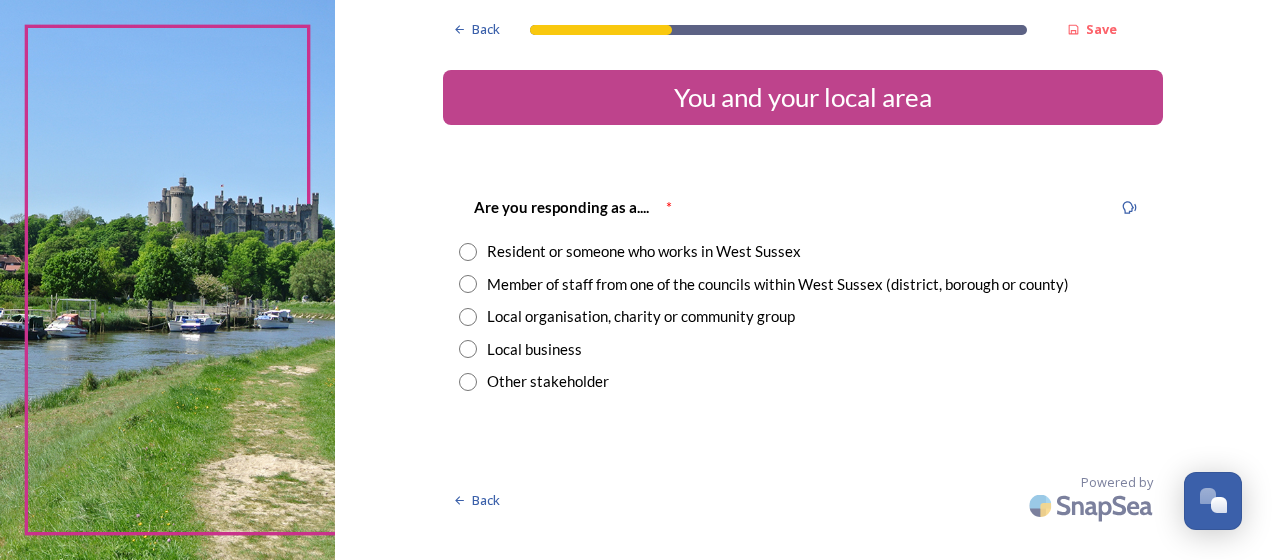 click on "Resident or someone who works in West Sussex" at bounding box center [644, 251] 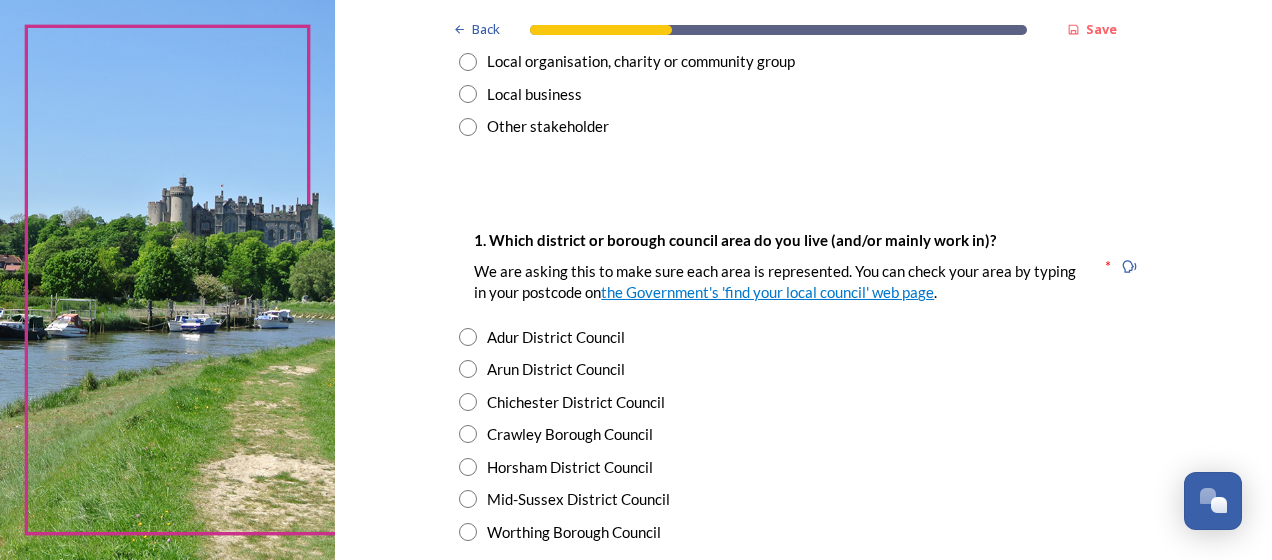 scroll, scrollTop: 300, scrollLeft: 0, axis: vertical 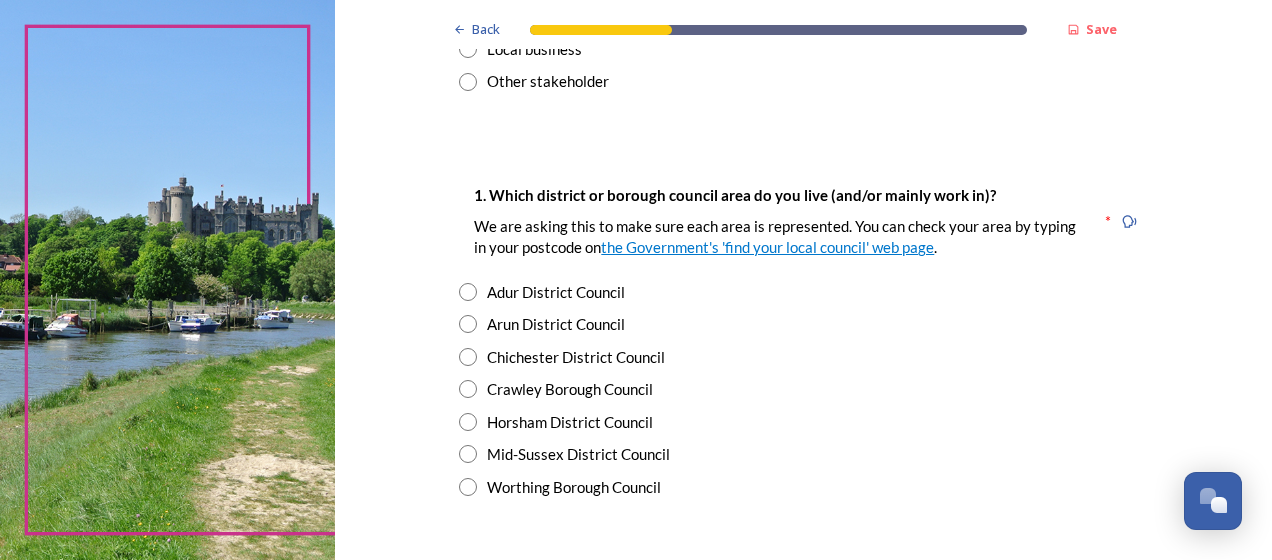 click on "Chichester District Council" at bounding box center [576, 357] 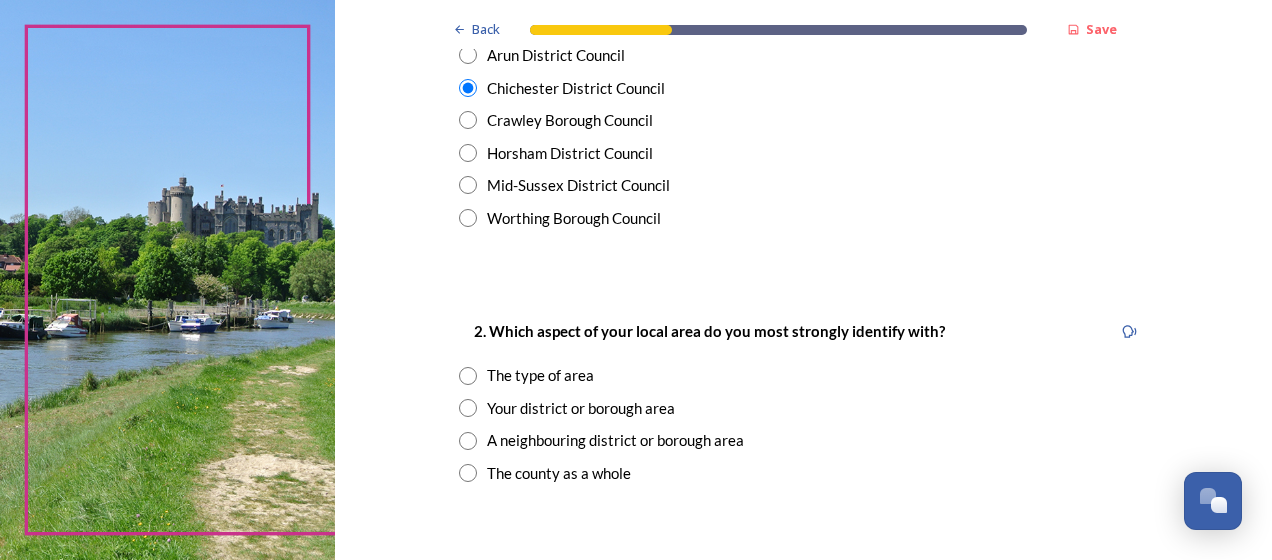 scroll, scrollTop: 700, scrollLeft: 0, axis: vertical 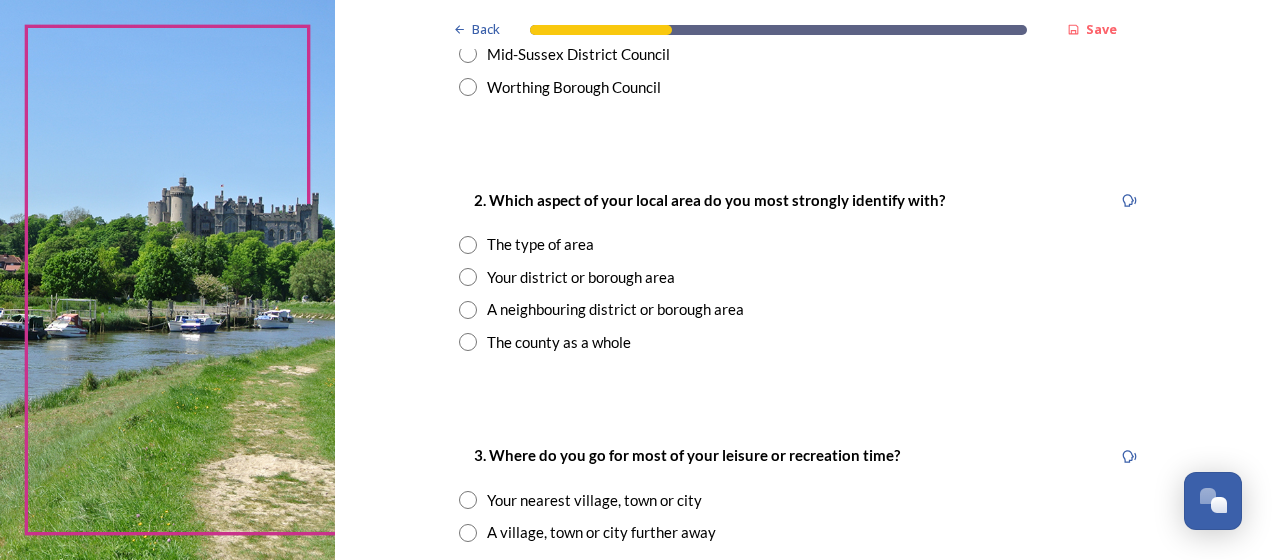 click on "The county as a whole" at bounding box center [559, 342] 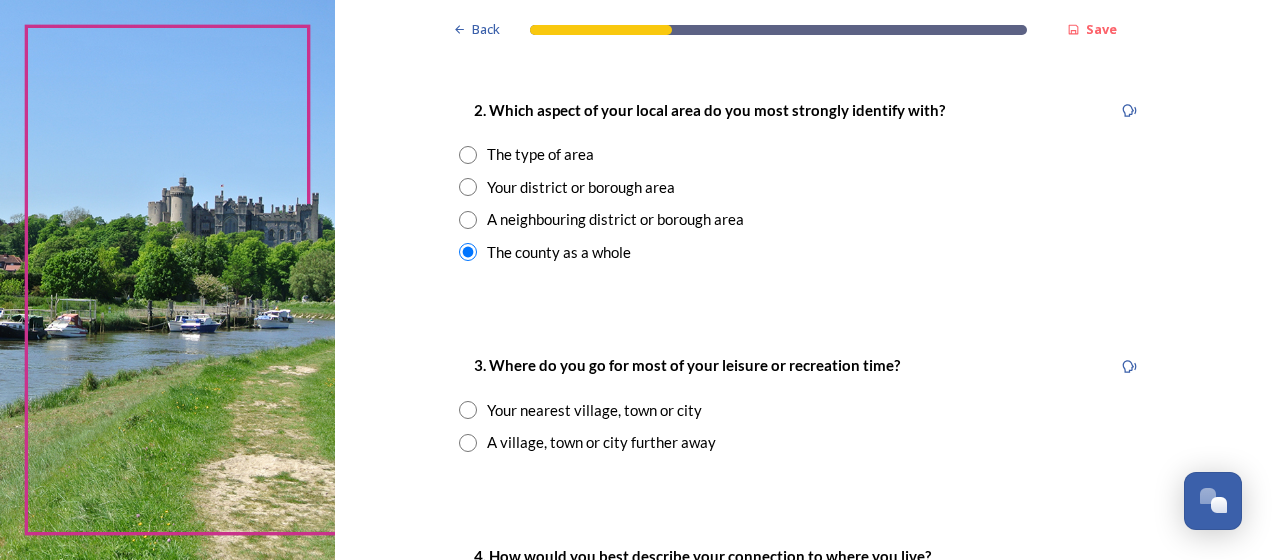 scroll, scrollTop: 900, scrollLeft: 0, axis: vertical 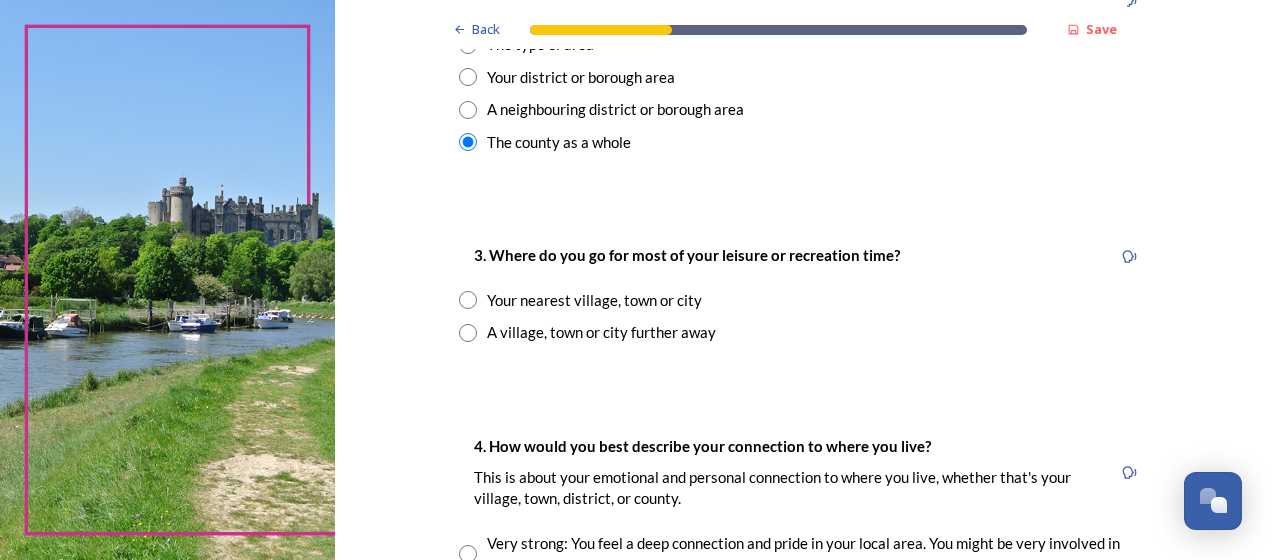 click on "Your nearest village, town or city" at bounding box center [594, 300] 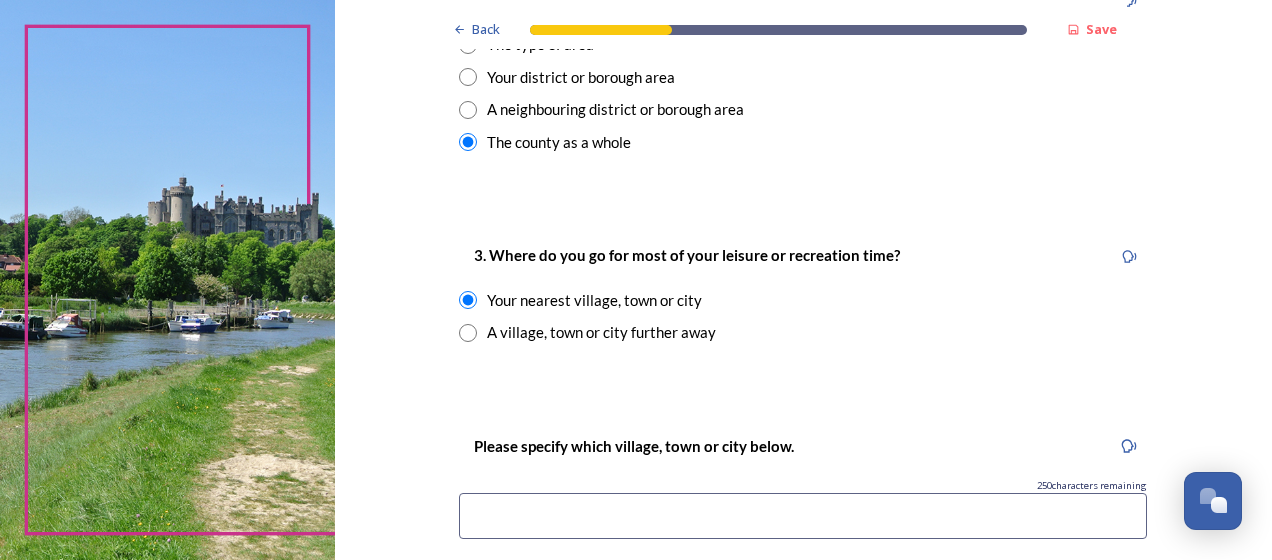 click at bounding box center [803, 516] 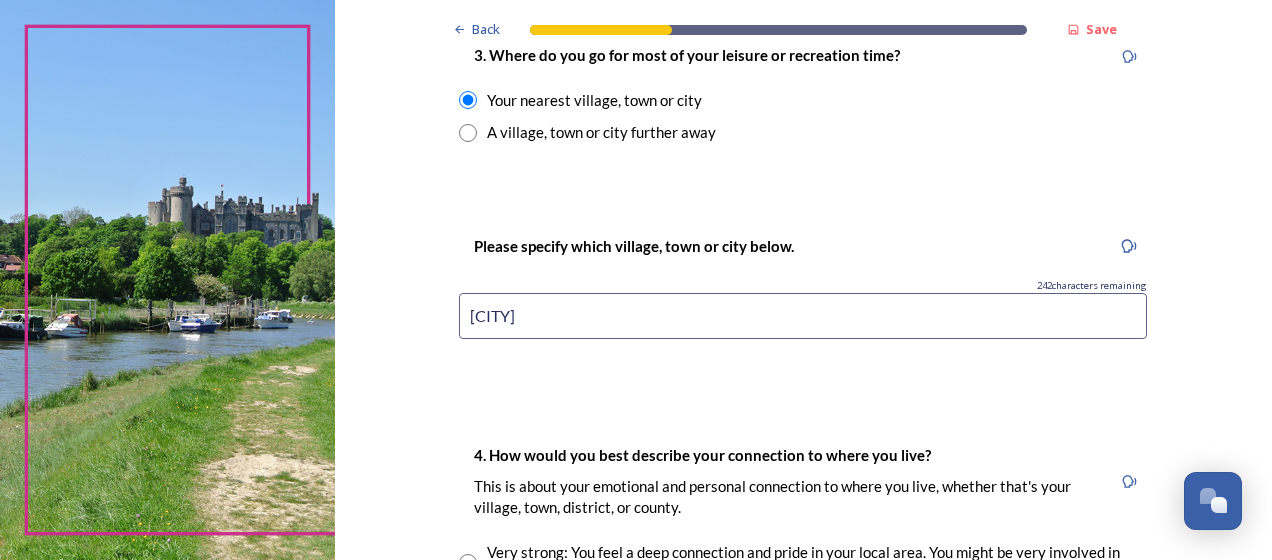 scroll, scrollTop: 1300, scrollLeft: 0, axis: vertical 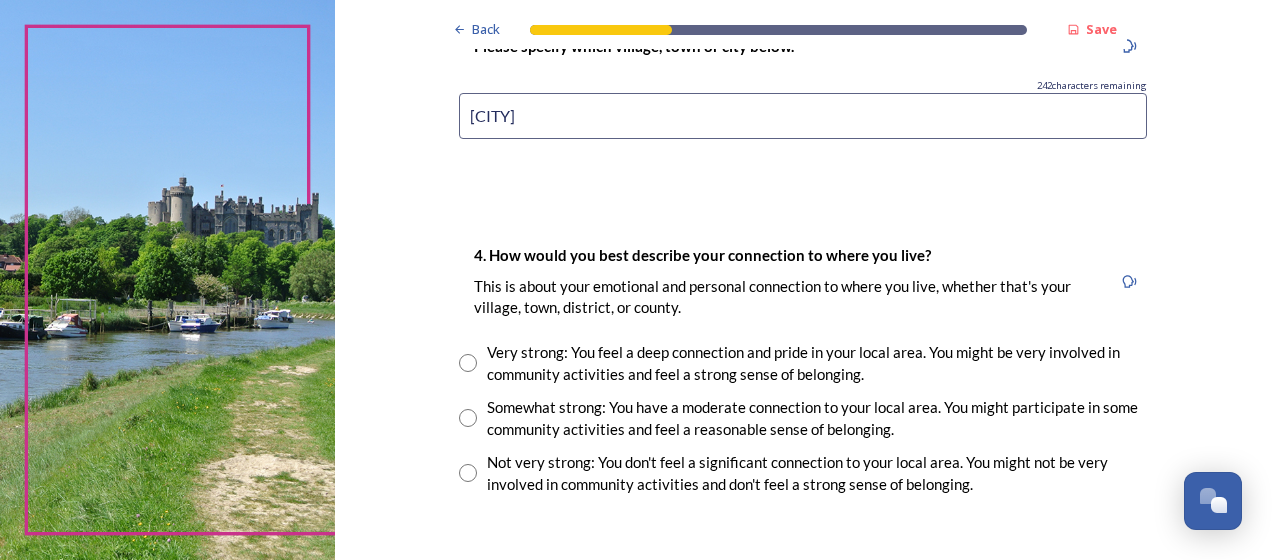 type on "[CITY]" 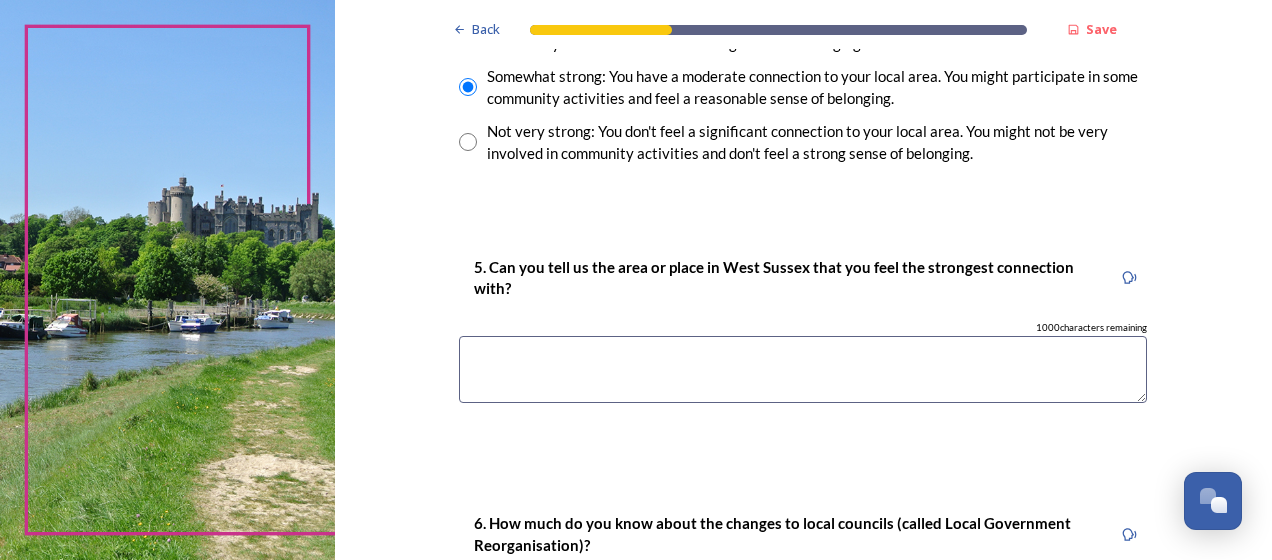 scroll, scrollTop: 1600, scrollLeft: 0, axis: vertical 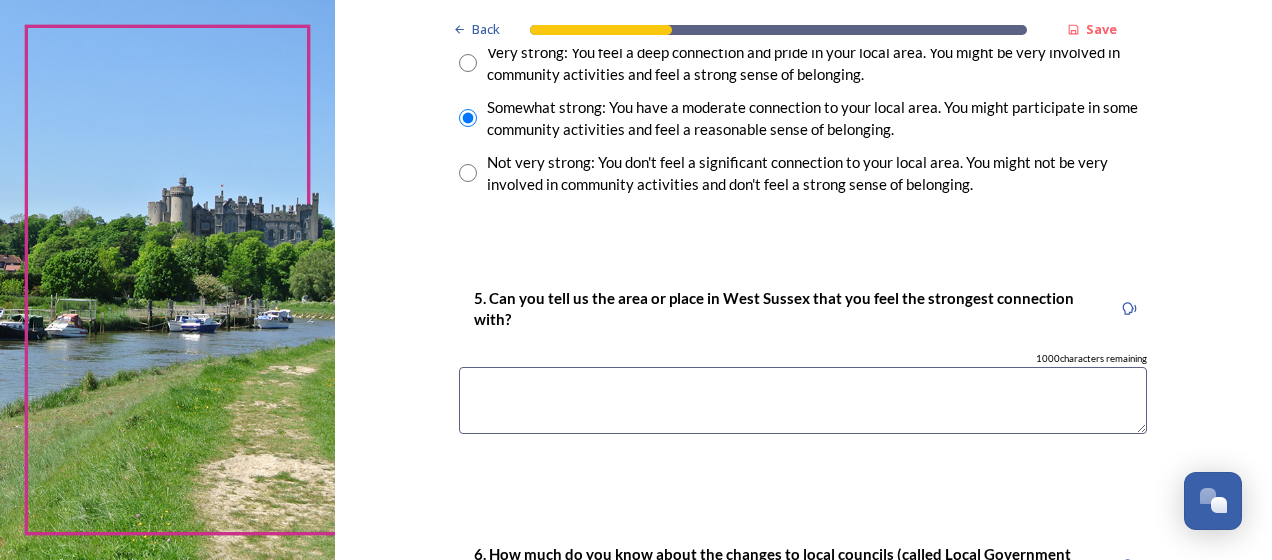 click at bounding box center [803, 400] 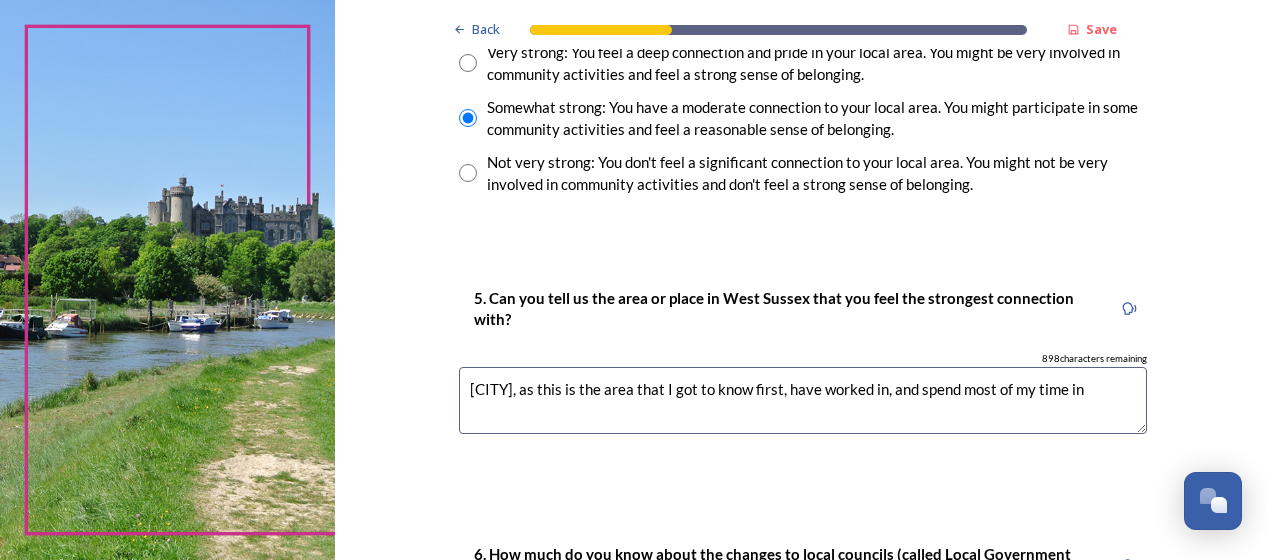 click on "[CITY], as this is the area that I got to know first, have worked in, and spend most of my time in" at bounding box center (803, 400) 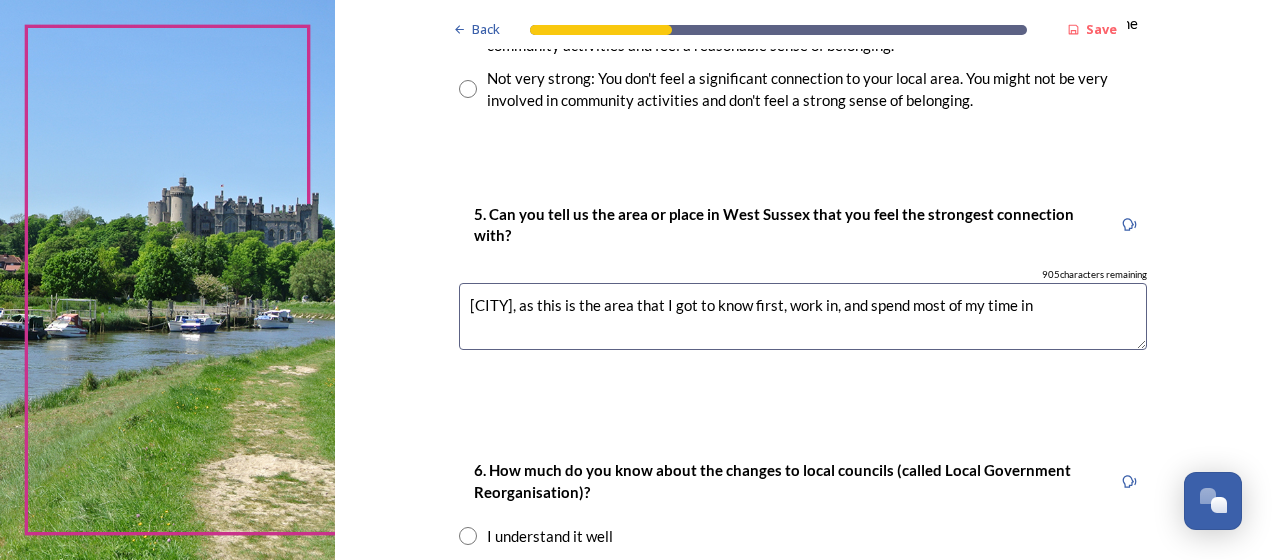 scroll, scrollTop: 1900, scrollLeft: 0, axis: vertical 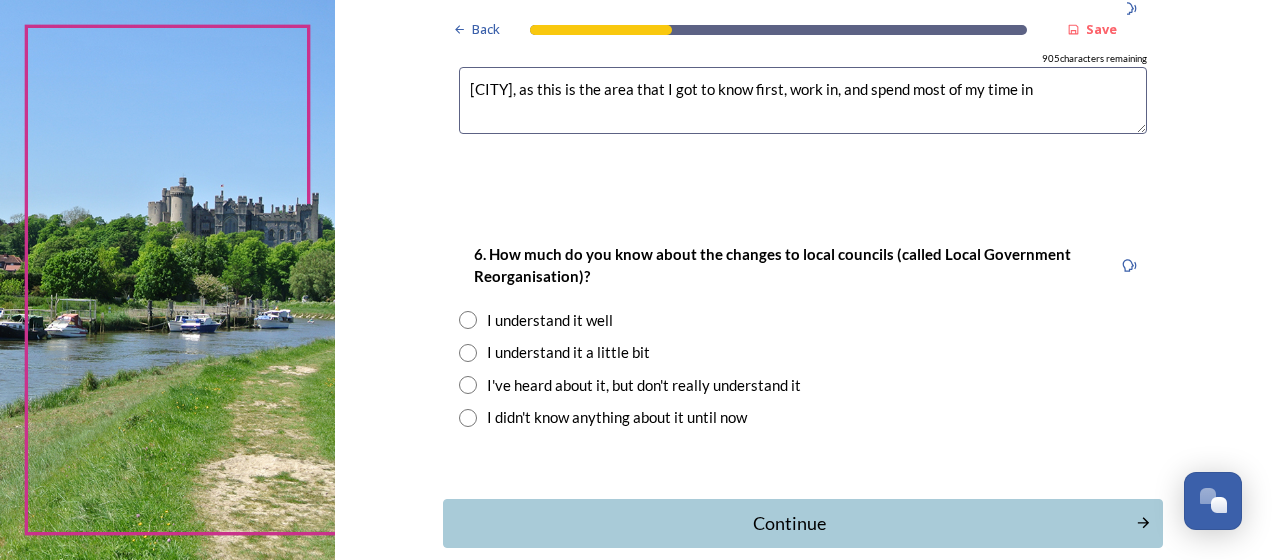 type on "[CITY], as this is the area that I got to know first, work in, and spend most of my time in" 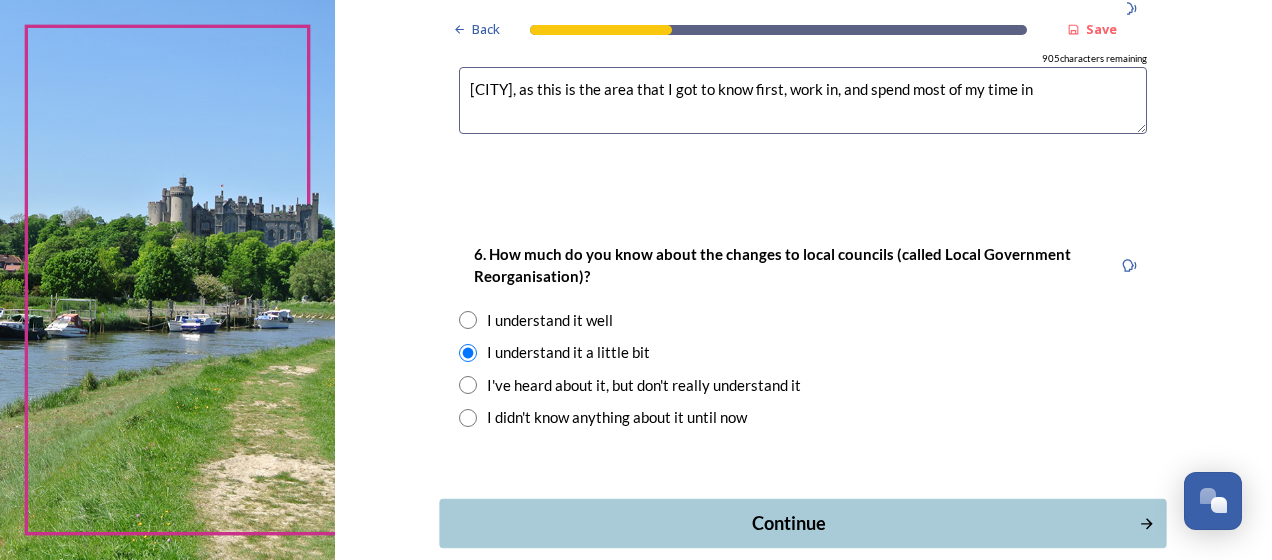 click on "Continue" at bounding box center (789, 523) 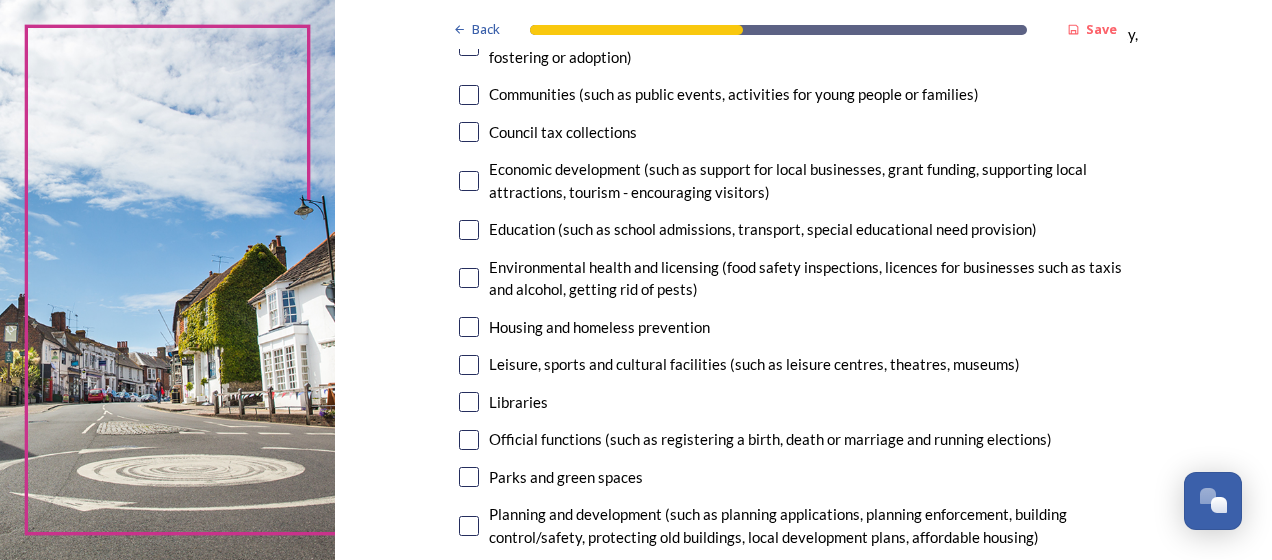 scroll, scrollTop: 200, scrollLeft: 0, axis: vertical 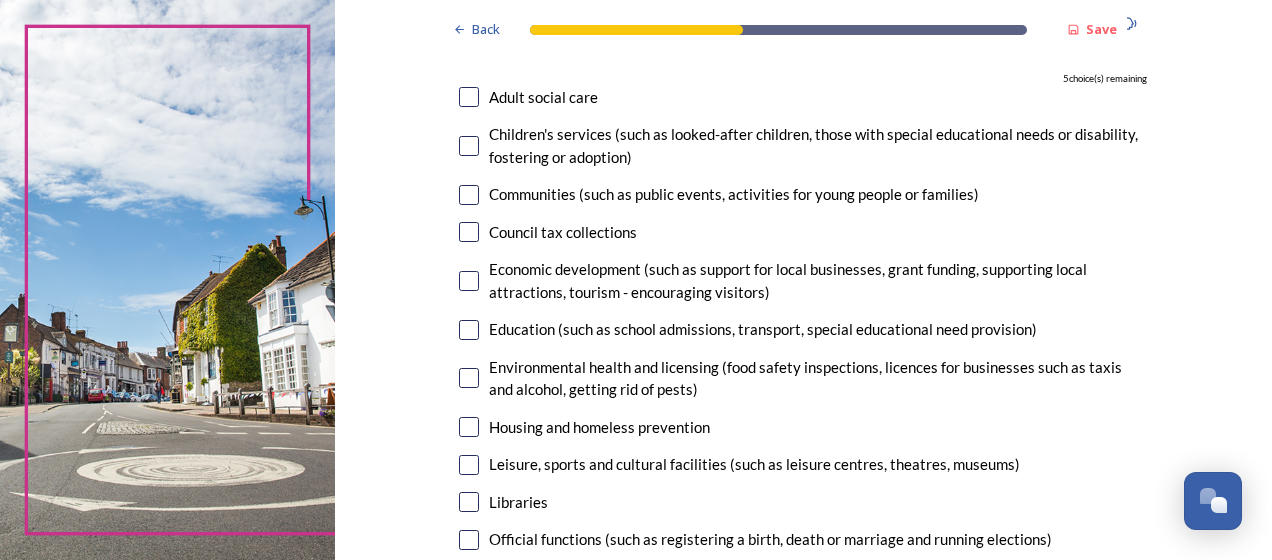 click on "Economic development (such as support for local businesses, grant funding, supporting local attractions, tourism - encouraging visitors)" at bounding box center [818, 280] 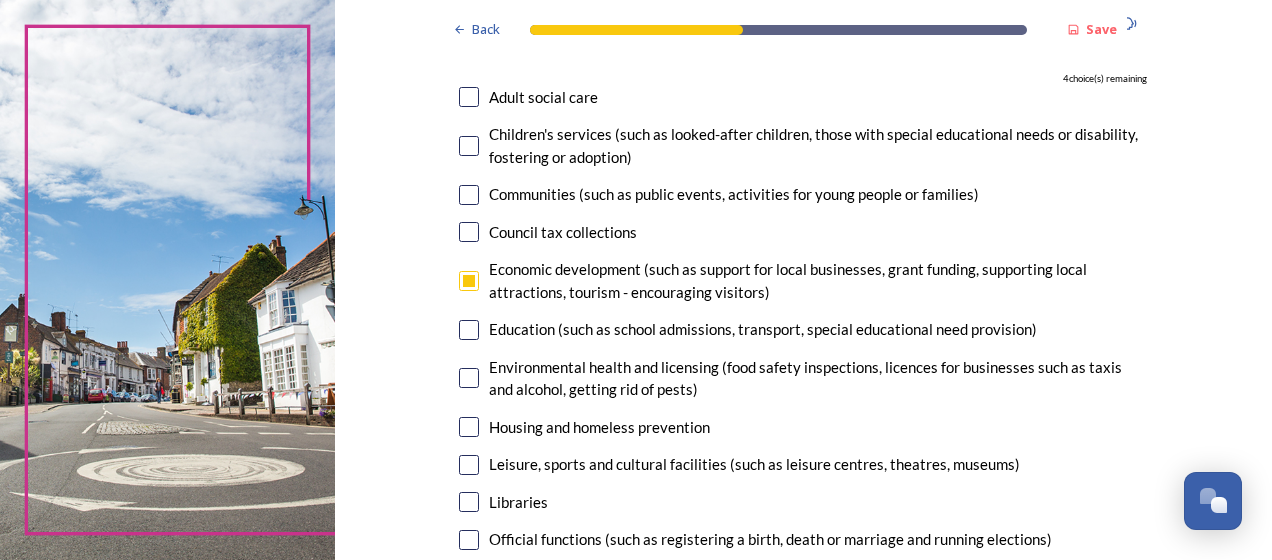 checkbox on "true" 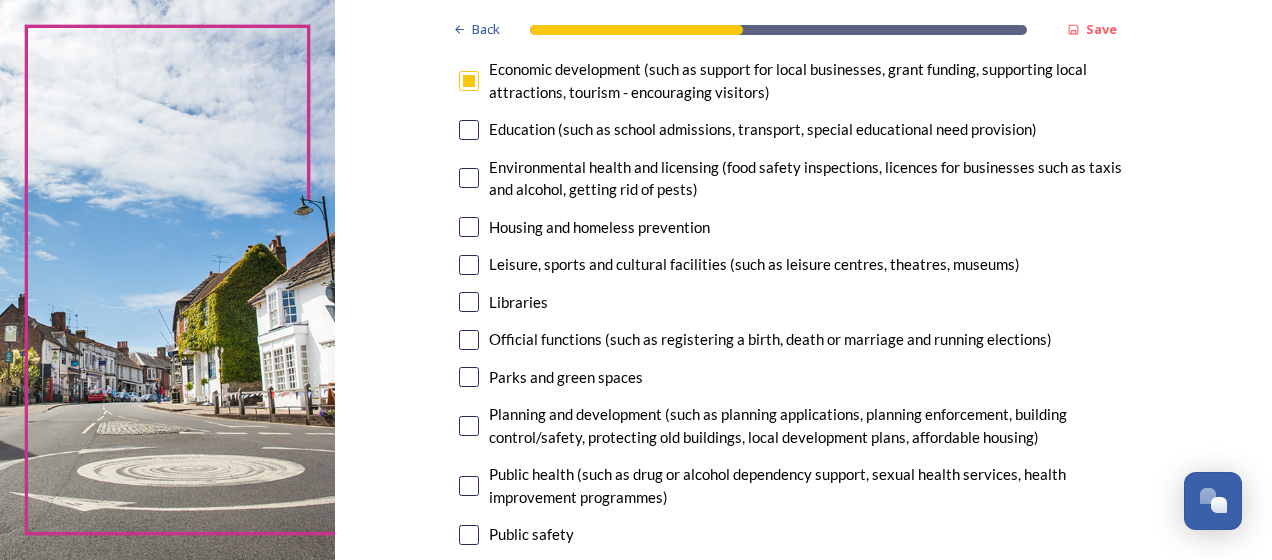 scroll, scrollTop: 500, scrollLeft: 0, axis: vertical 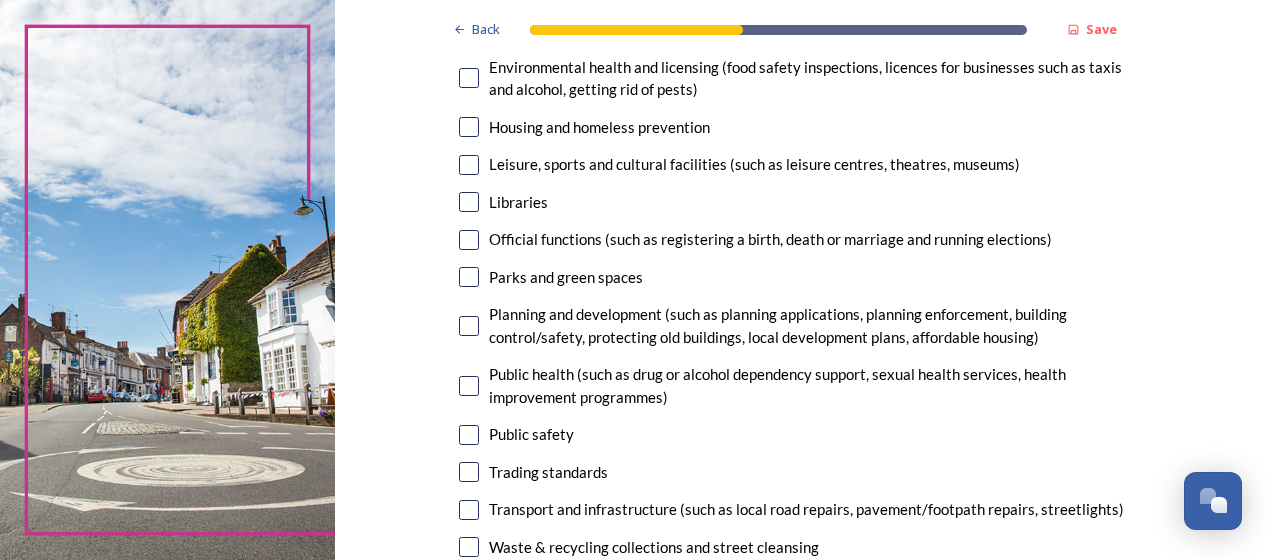 click at bounding box center (469, 326) 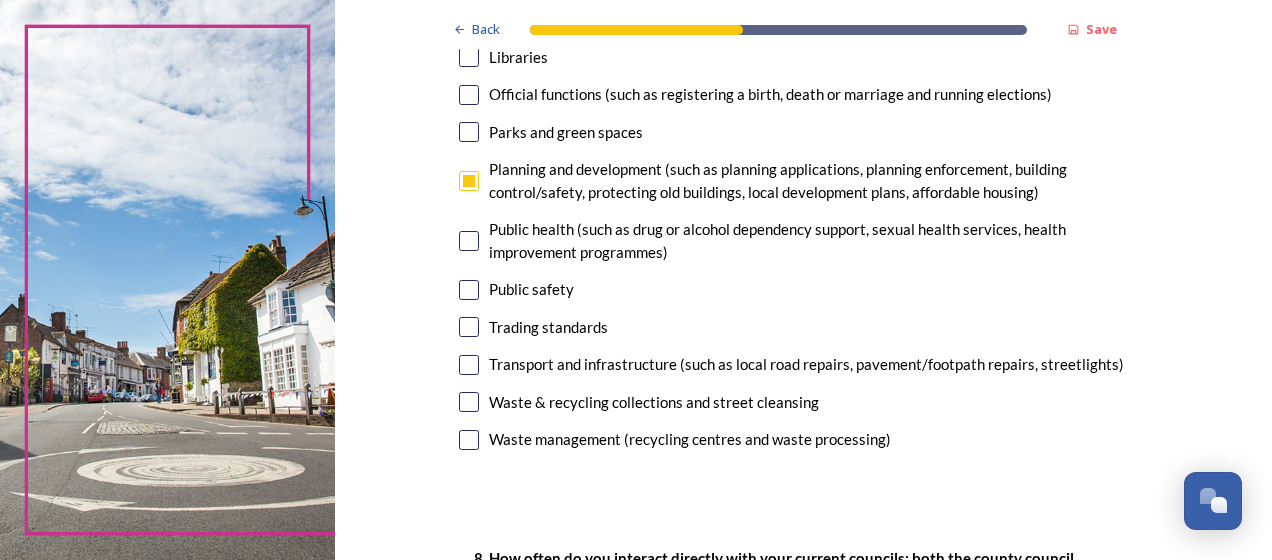 scroll, scrollTop: 600, scrollLeft: 0, axis: vertical 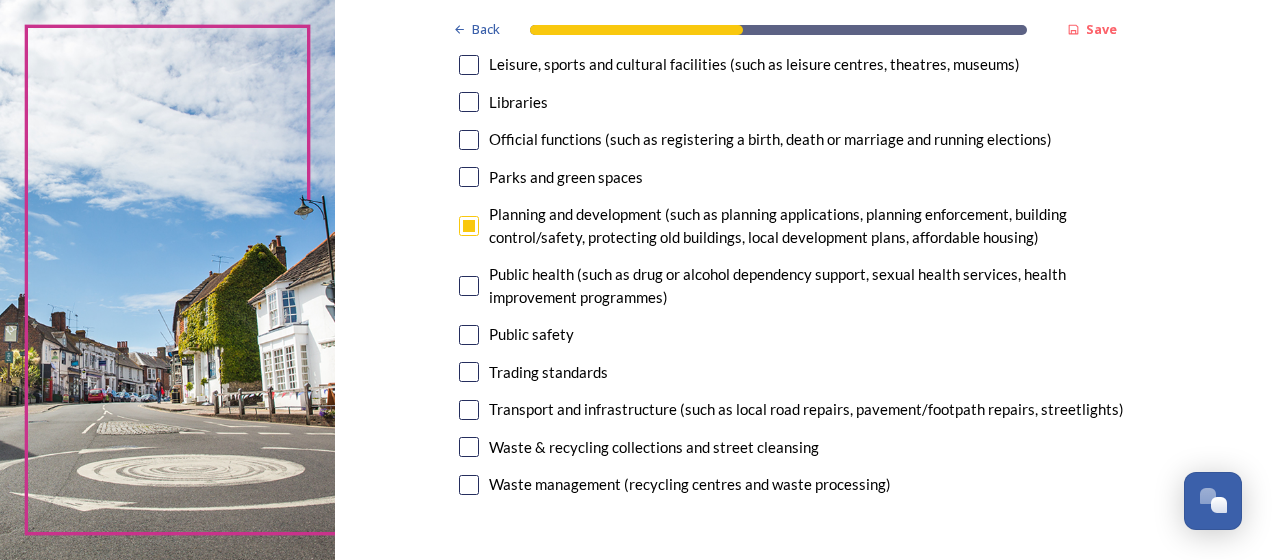 click on "Public safety" at bounding box center (531, 334) 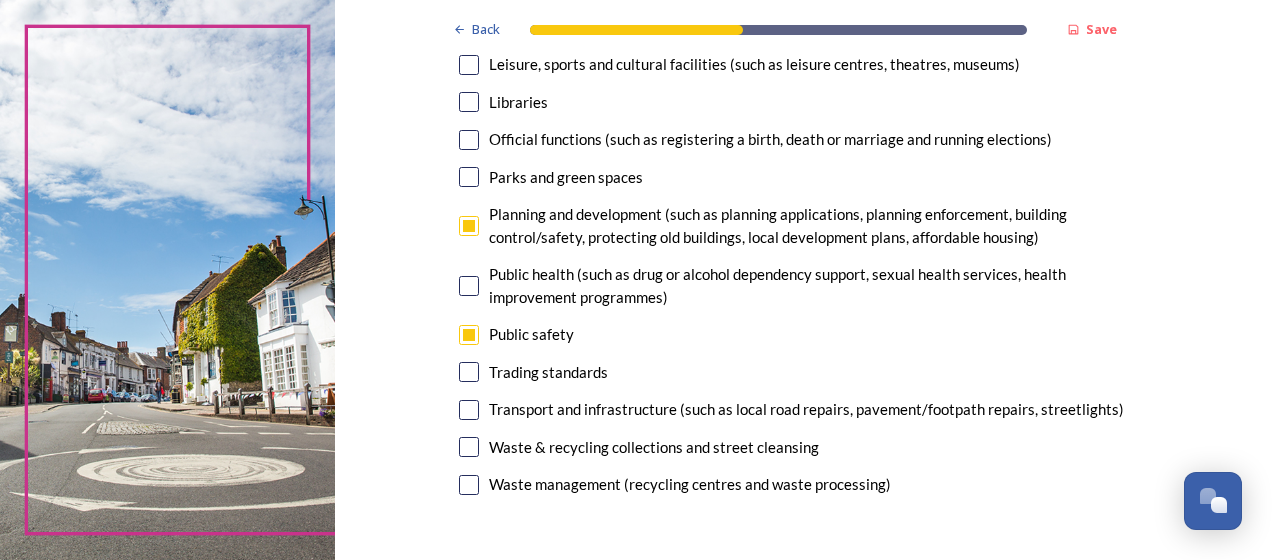 checkbox on "true" 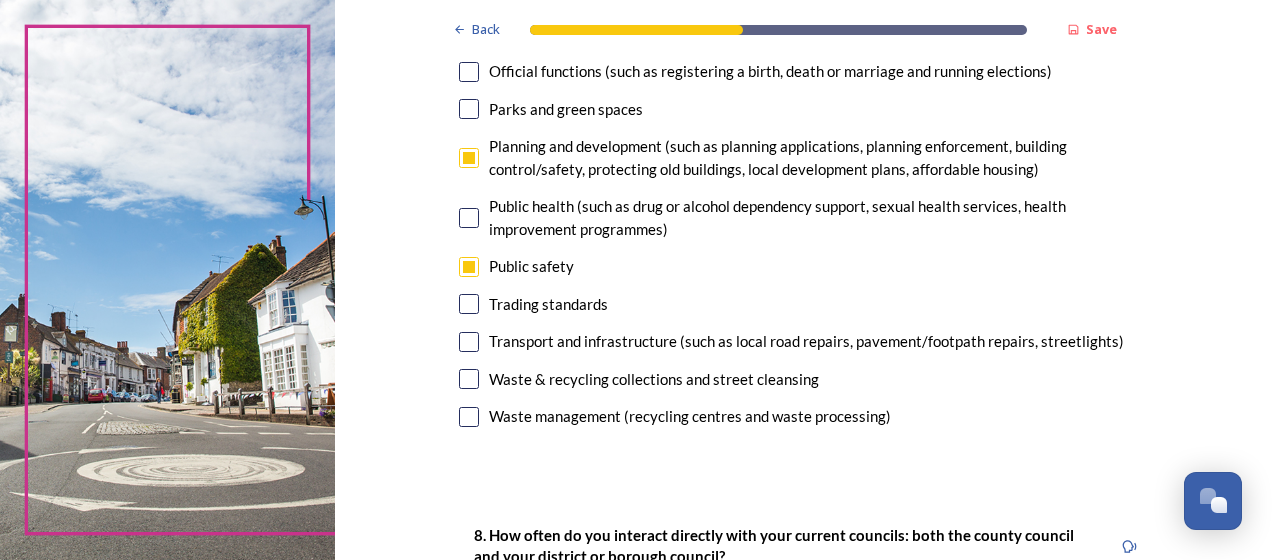 scroll, scrollTop: 700, scrollLeft: 0, axis: vertical 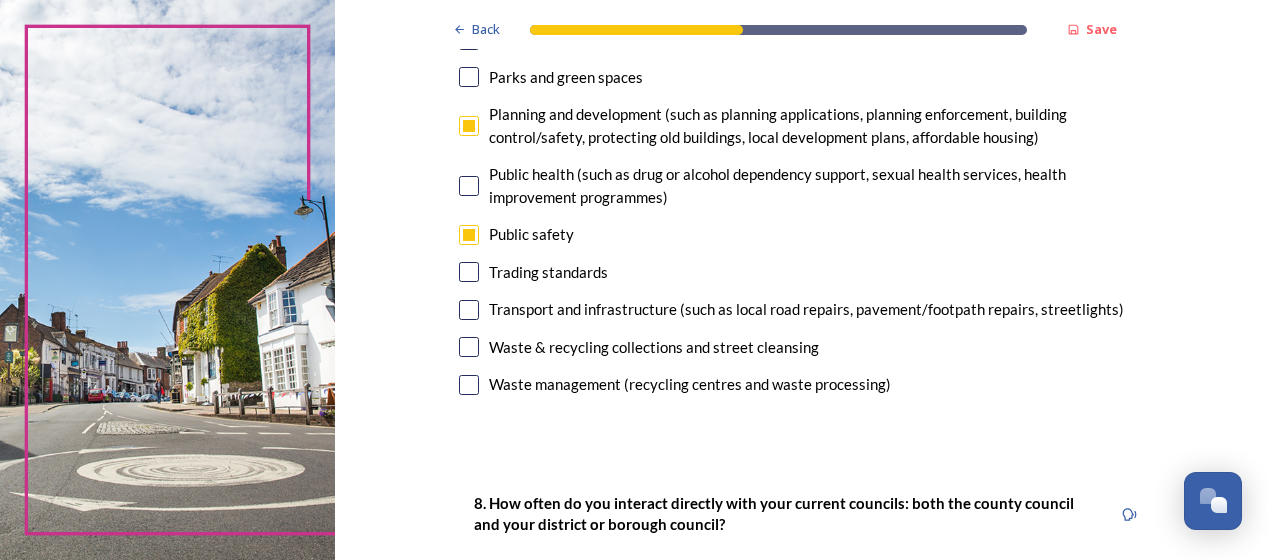 click at bounding box center [469, 310] 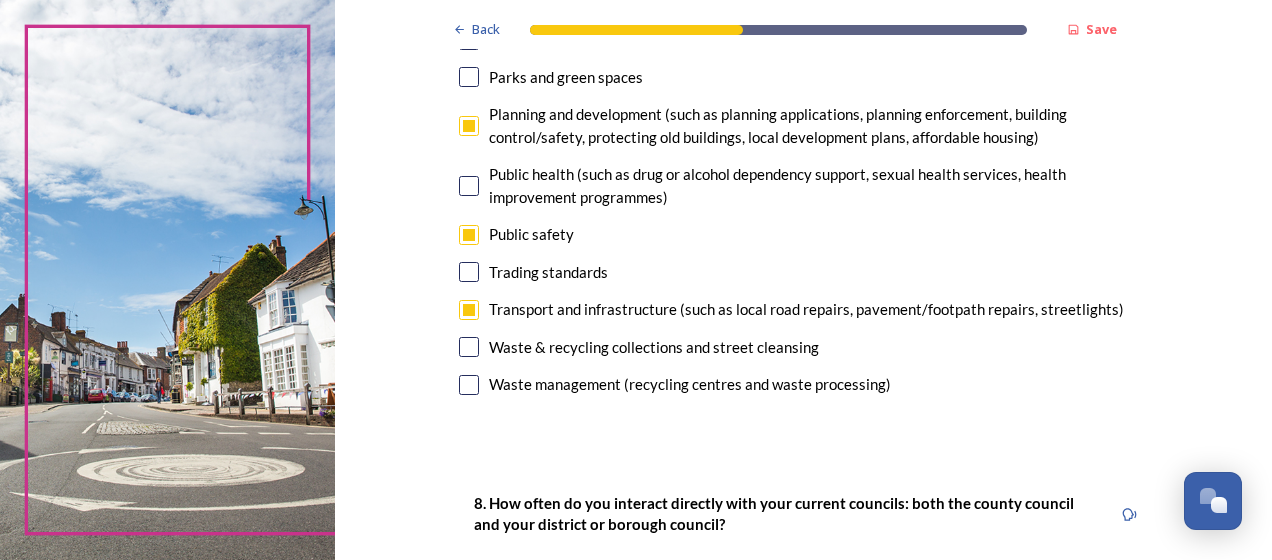 click at bounding box center (469, 347) 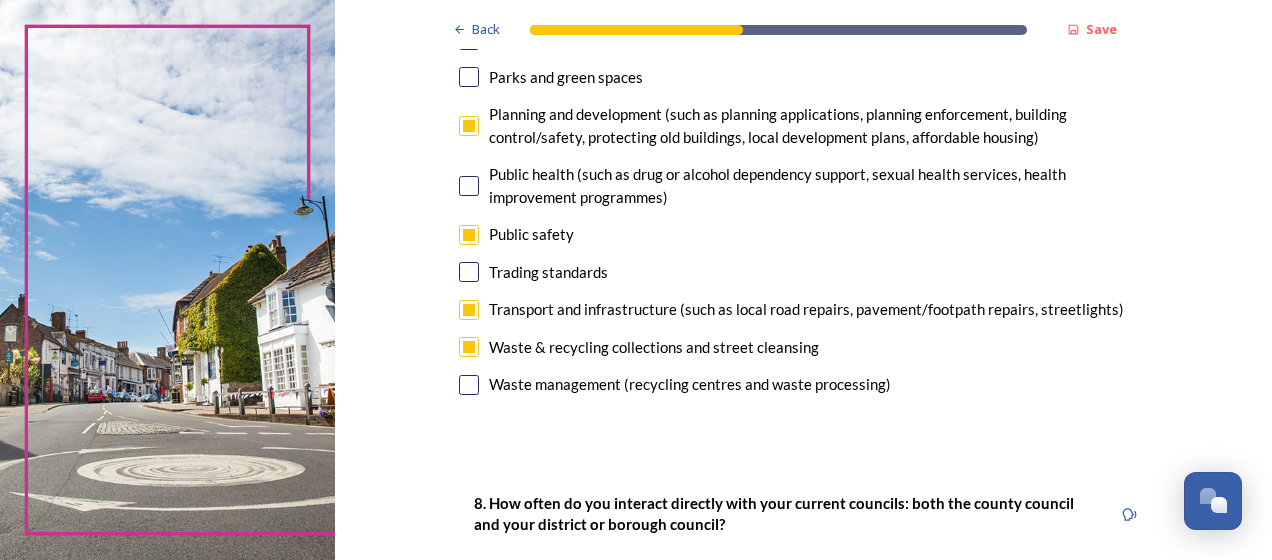 click at bounding box center [469, 126] 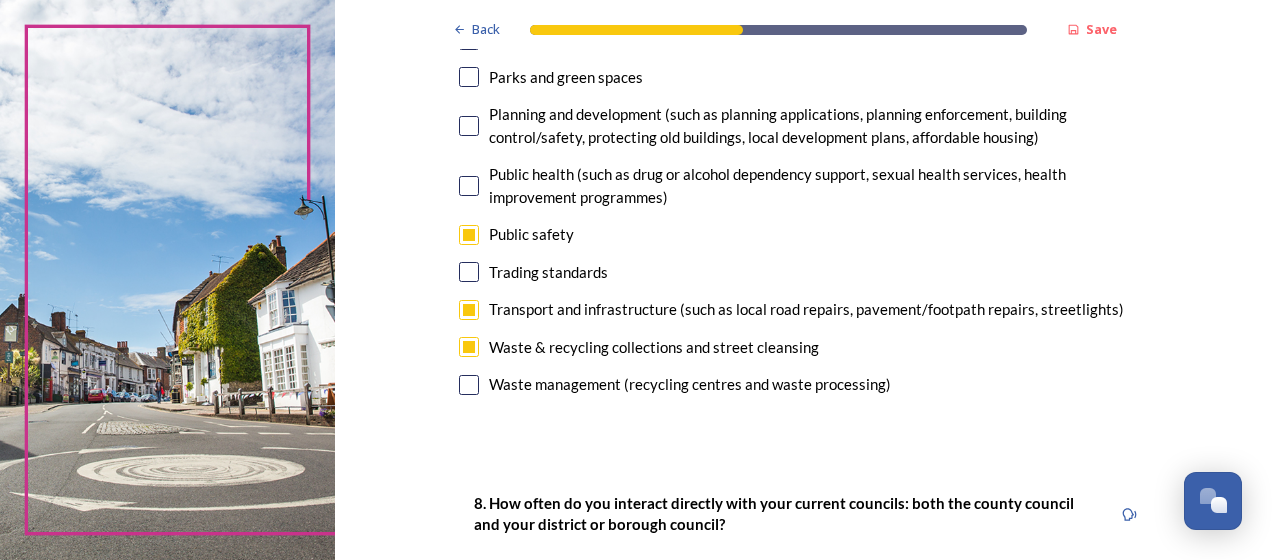 click at bounding box center (469, 126) 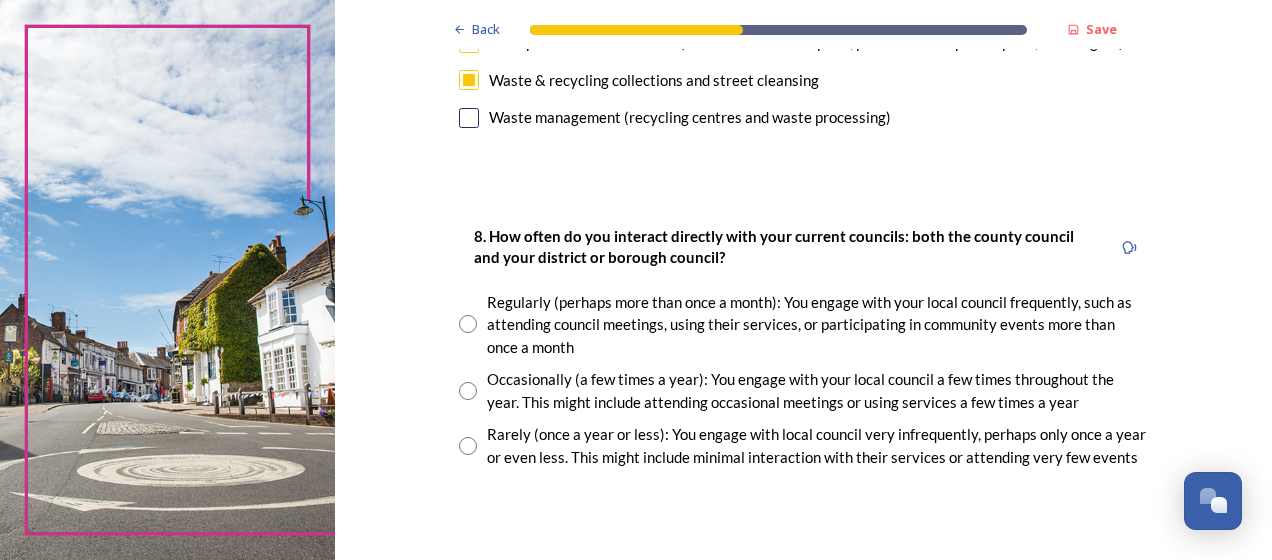 scroll, scrollTop: 1000, scrollLeft: 0, axis: vertical 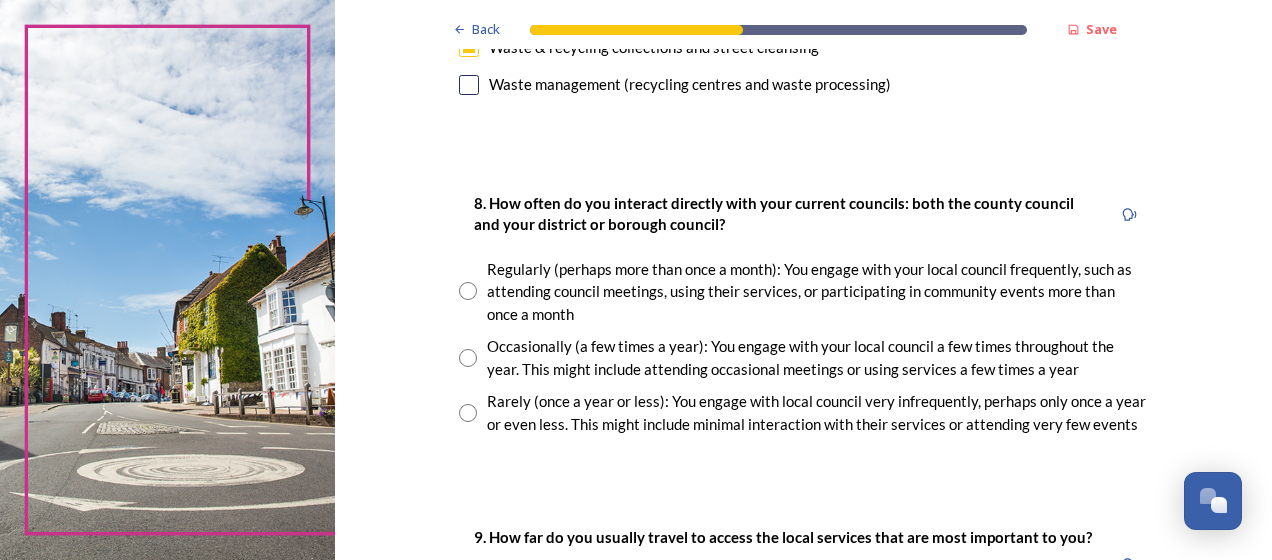 click at bounding box center [468, 413] 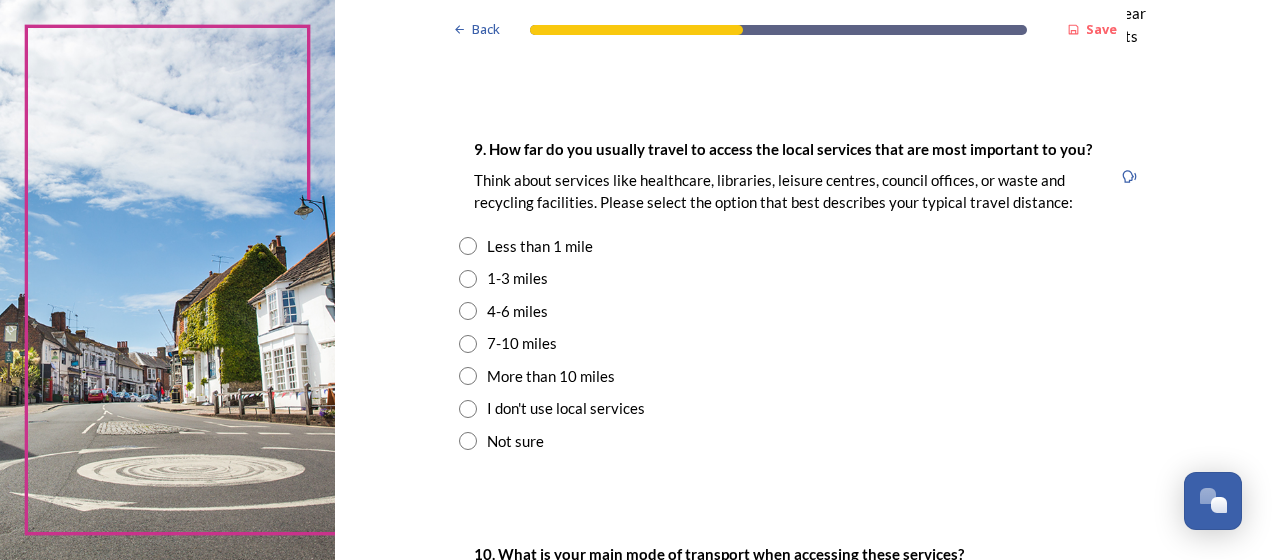scroll, scrollTop: 1400, scrollLeft: 0, axis: vertical 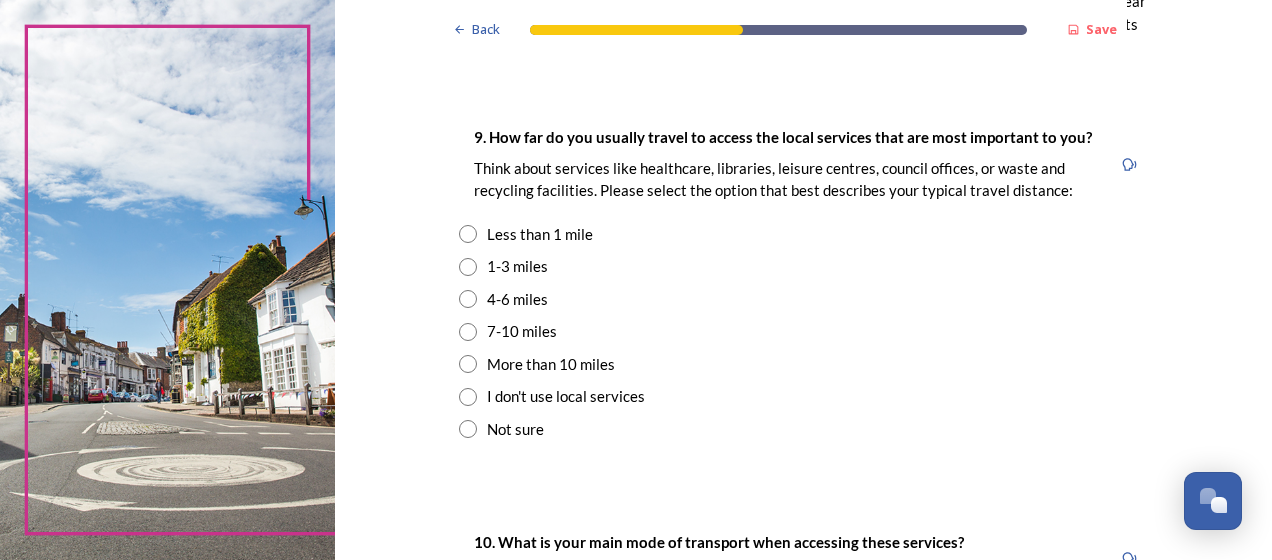 click on "1-3 miles" at bounding box center [517, 266] 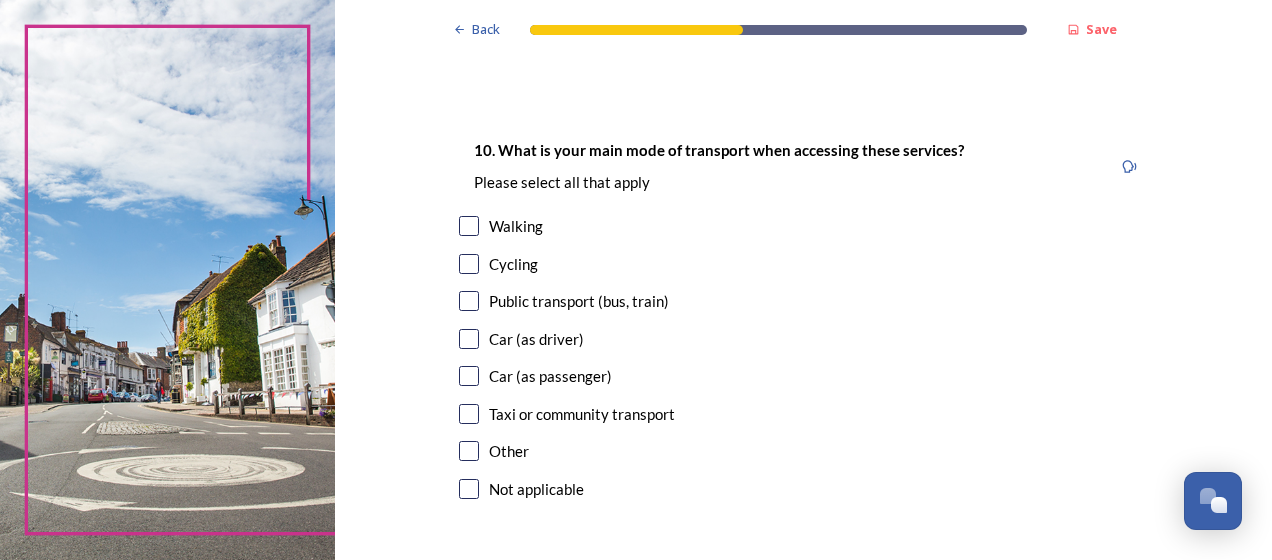 scroll, scrollTop: 1800, scrollLeft: 0, axis: vertical 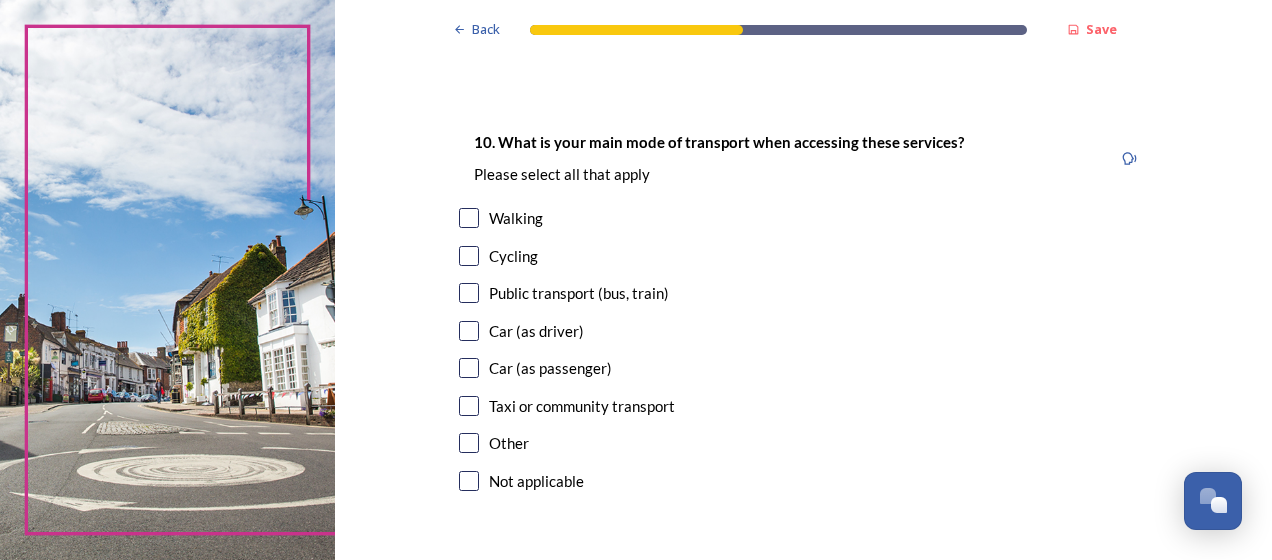 click on "Car (as driver)" at bounding box center (536, 331) 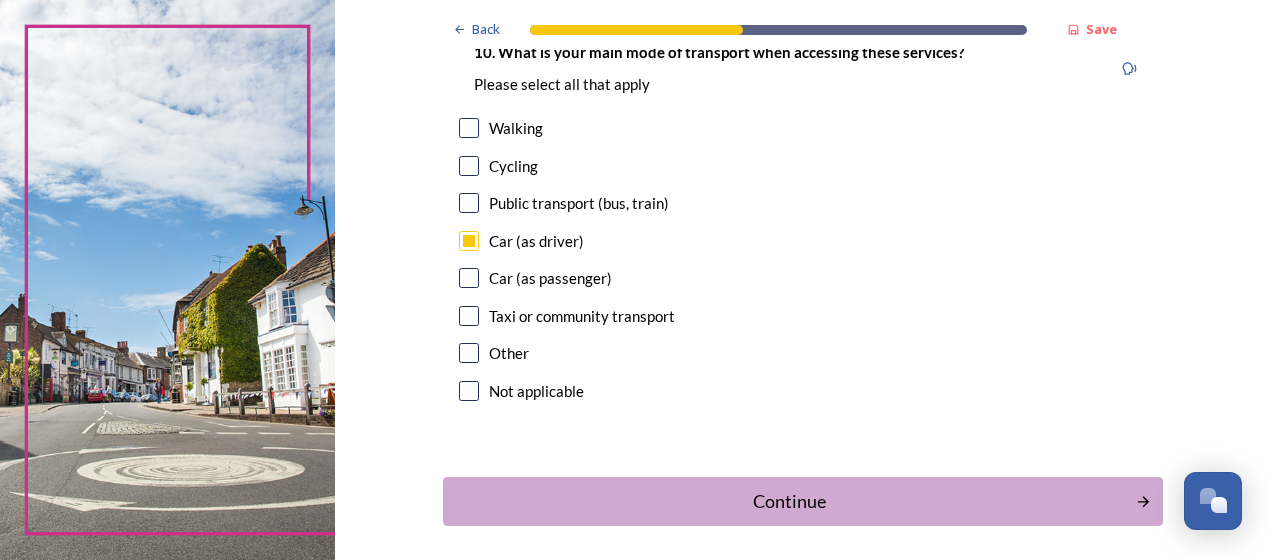 scroll, scrollTop: 1971, scrollLeft: 0, axis: vertical 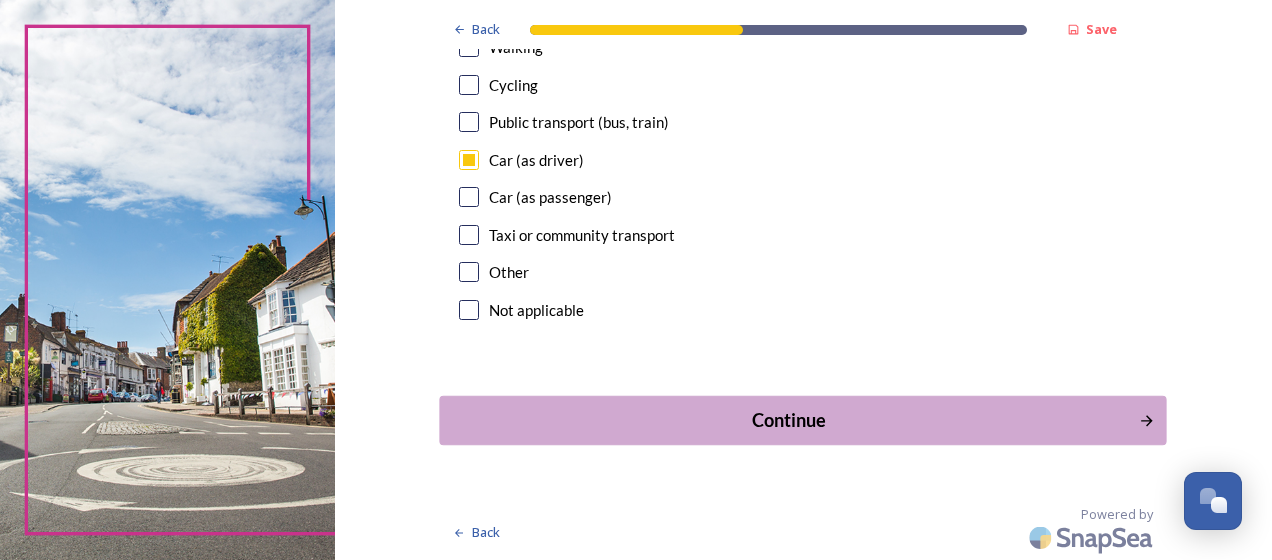 click on "Continue" at bounding box center [789, 420] 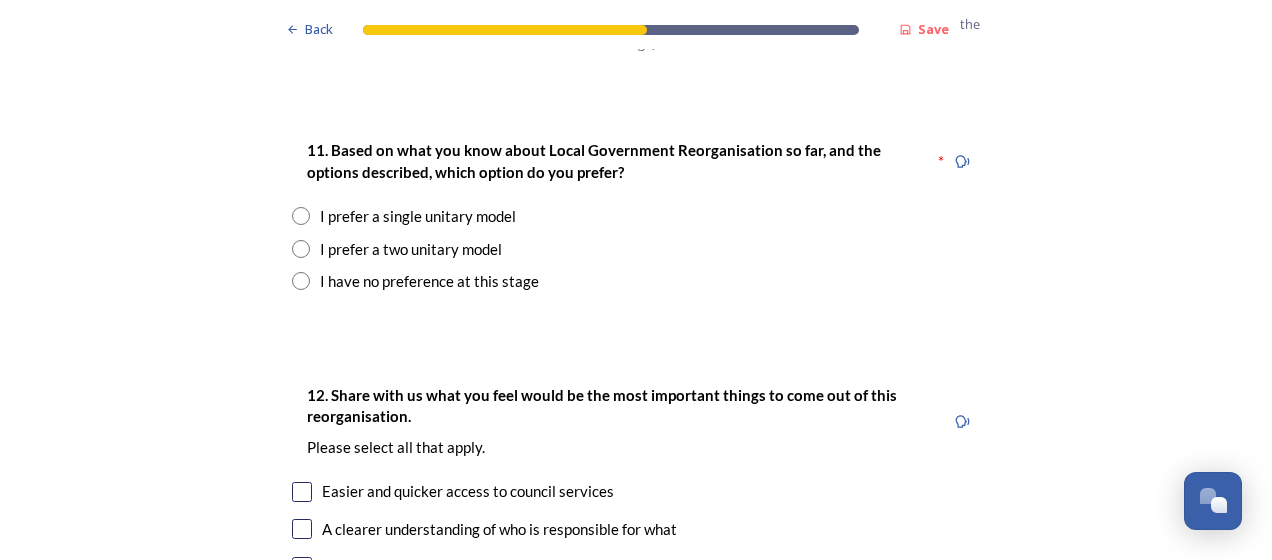 scroll, scrollTop: 2500, scrollLeft: 0, axis: vertical 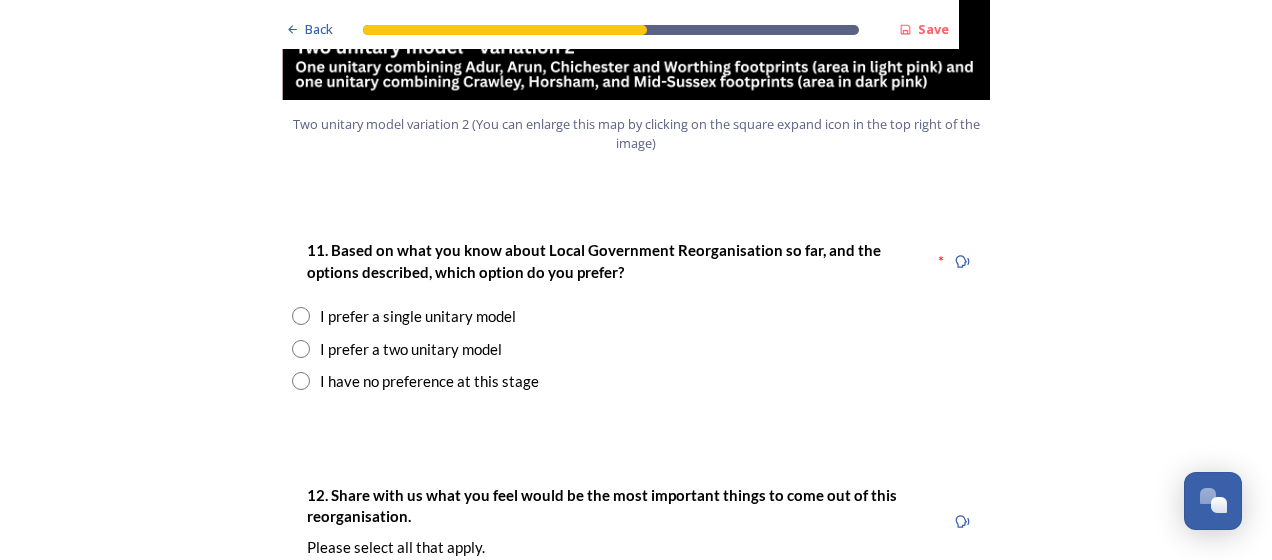 click on "I prefer a single unitary model" at bounding box center (418, 316) 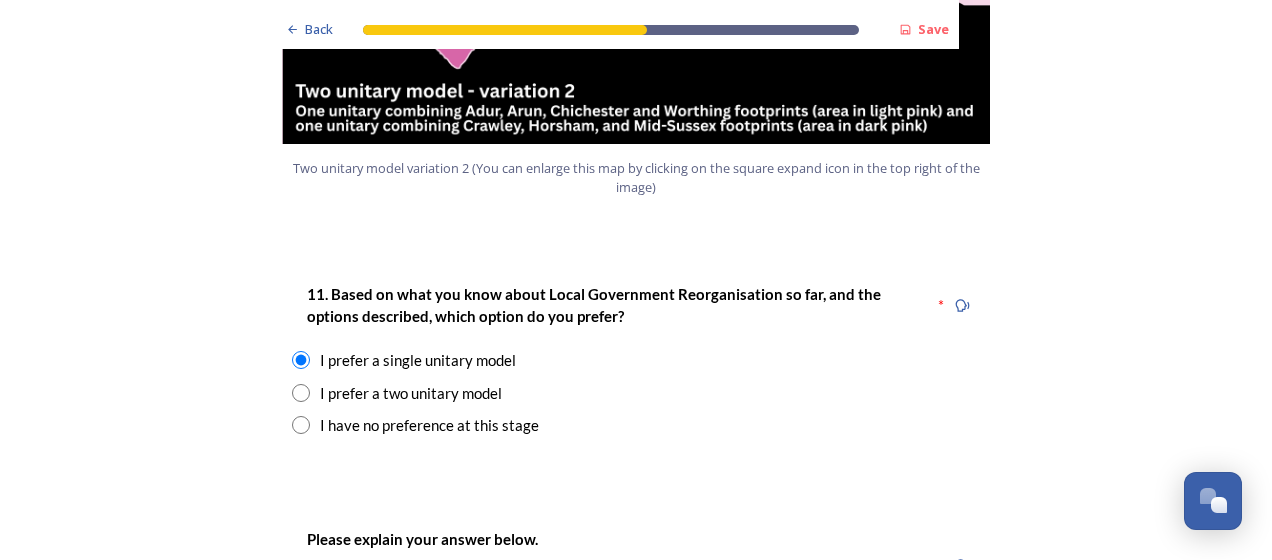 scroll, scrollTop: 2500, scrollLeft: 0, axis: vertical 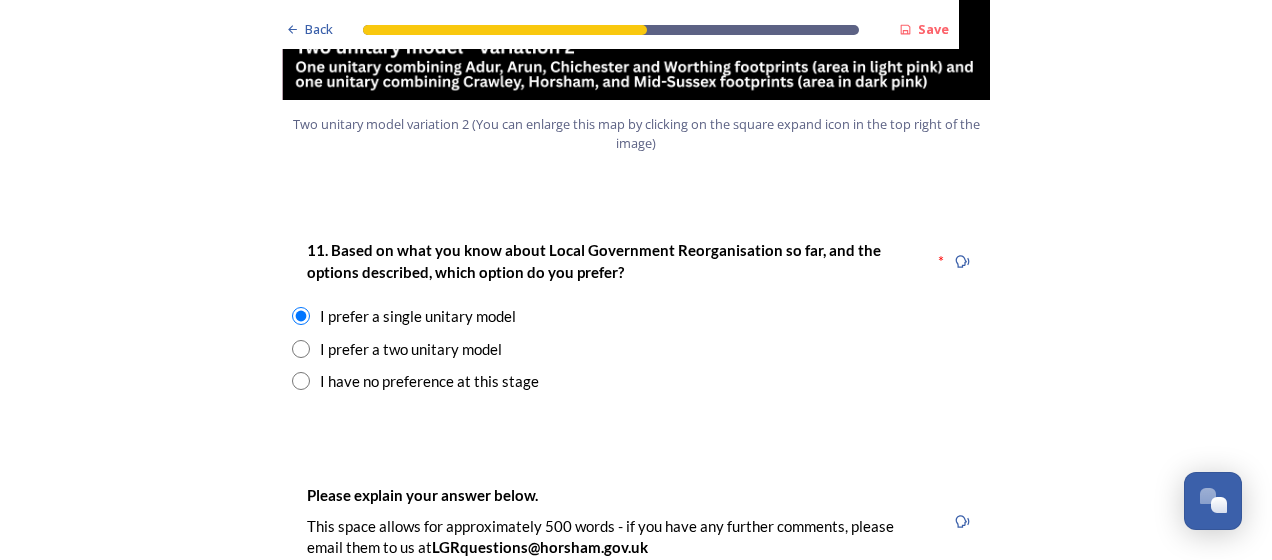 click on "I prefer a two unitary model" at bounding box center (411, 349) 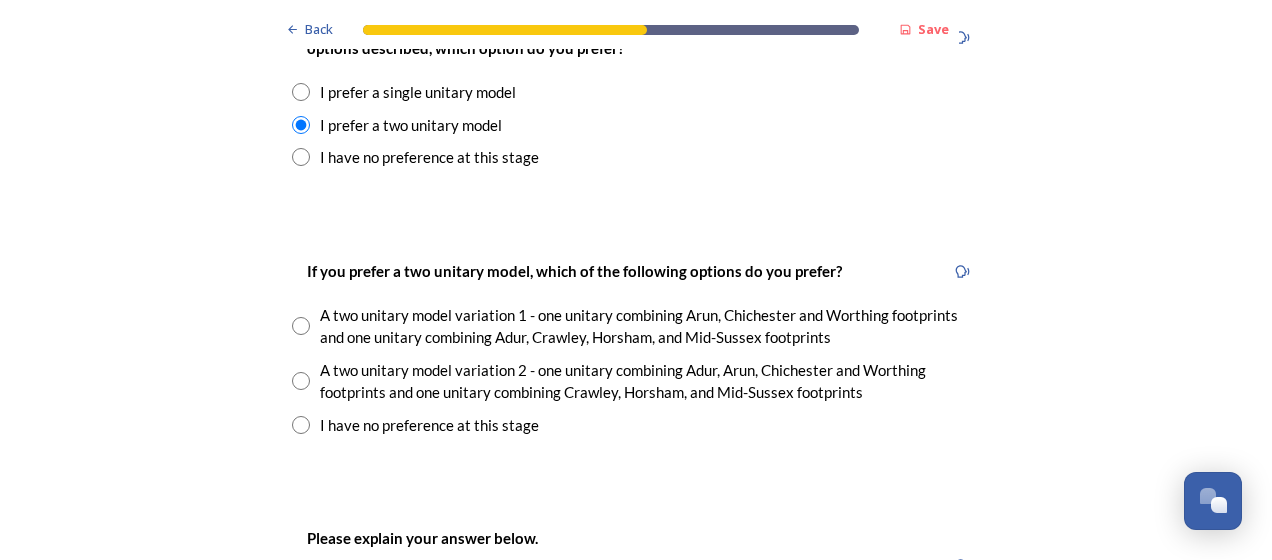 scroll, scrollTop: 2800, scrollLeft: 0, axis: vertical 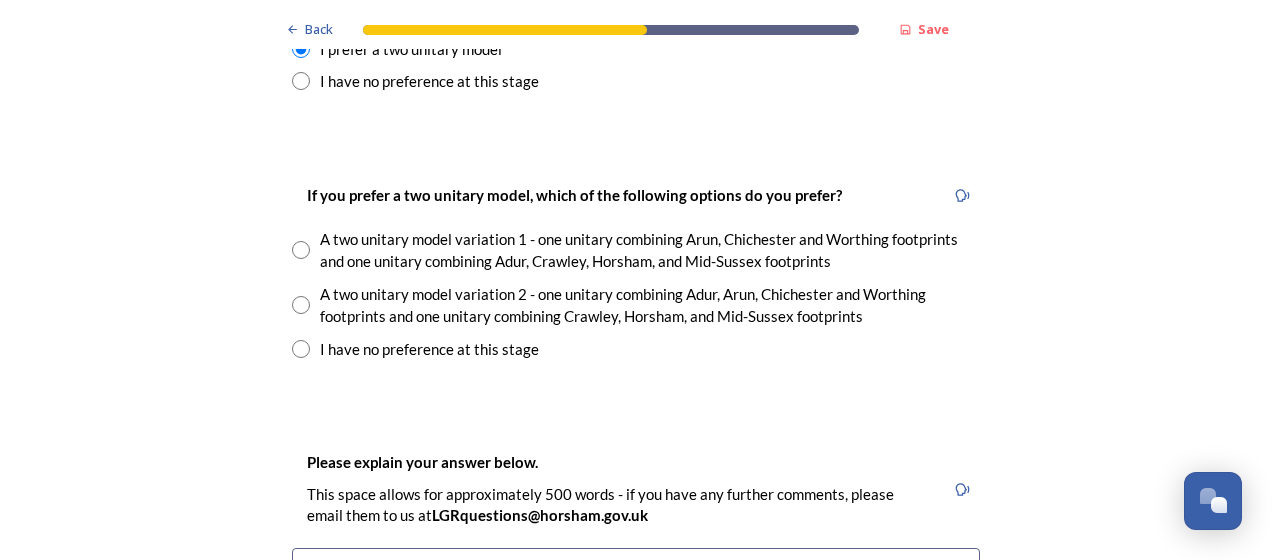 click on "A two unitary model variation 1 - one unitary combining Arun, Chichester and Worthing footprints and one unitary combining Adur, Crawley, Horsham, and Mid-Sussex footprints" at bounding box center (650, 250) 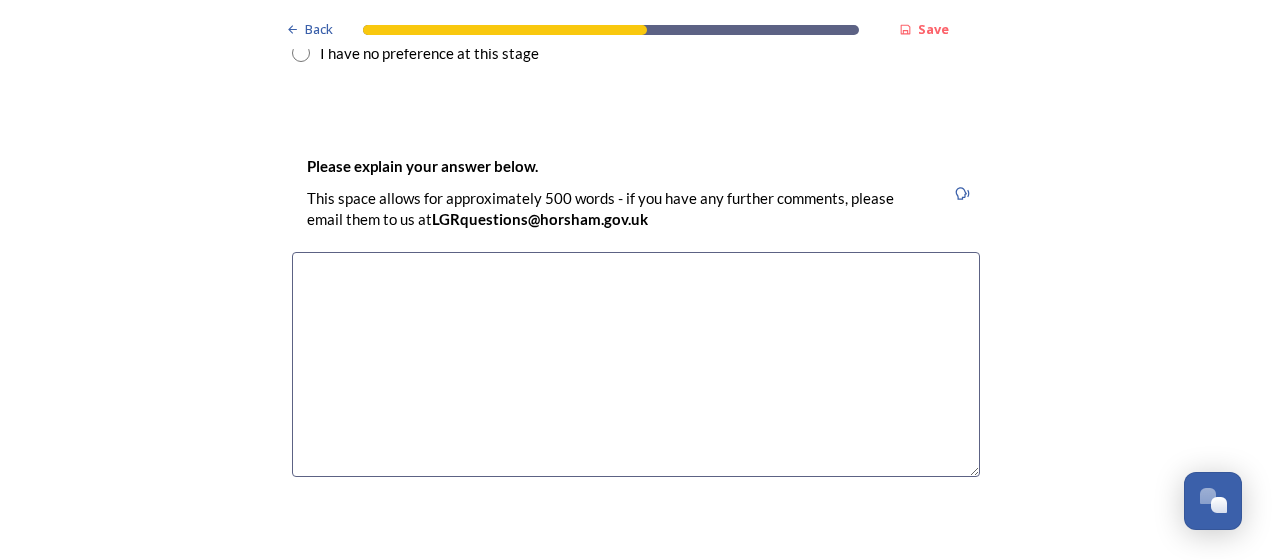 scroll, scrollTop: 3100, scrollLeft: 0, axis: vertical 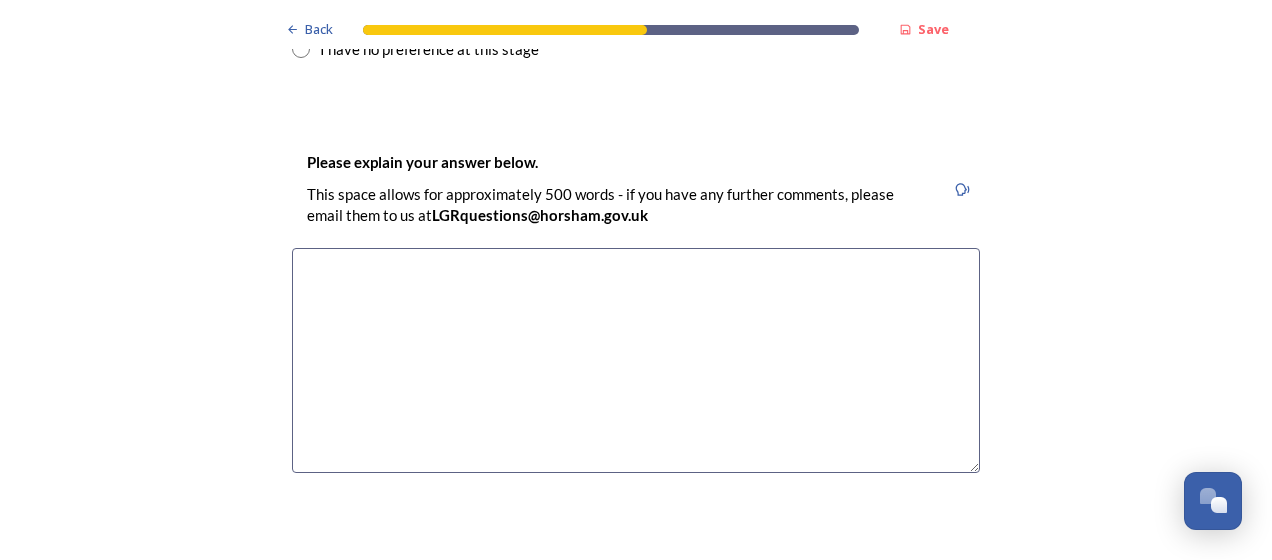 click at bounding box center [636, 360] 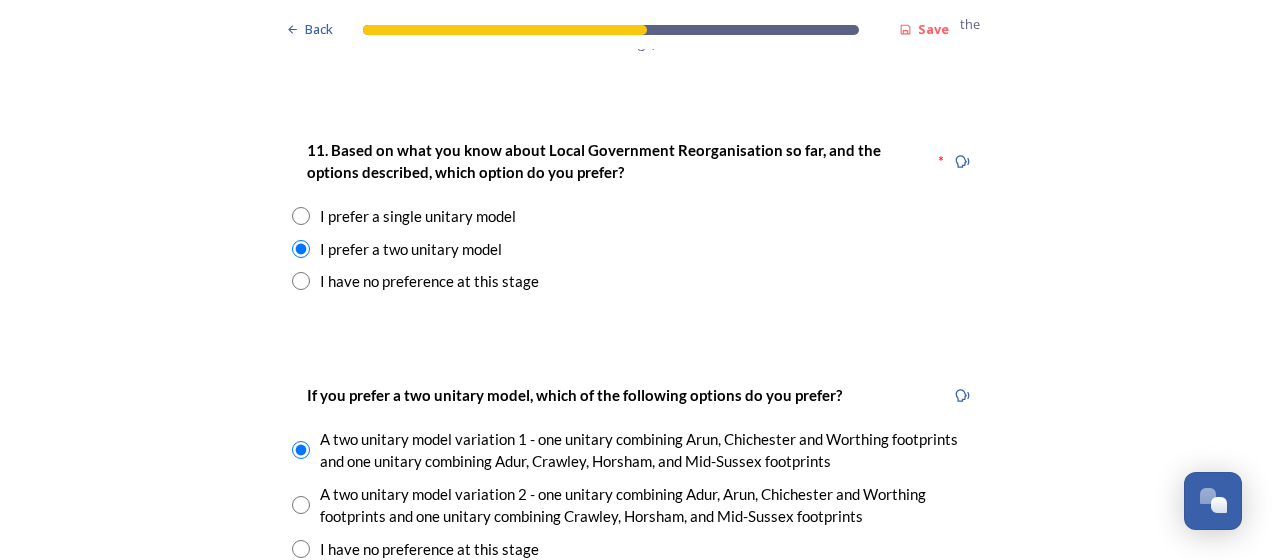 scroll, scrollTop: 3300, scrollLeft: 0, axis: vertical 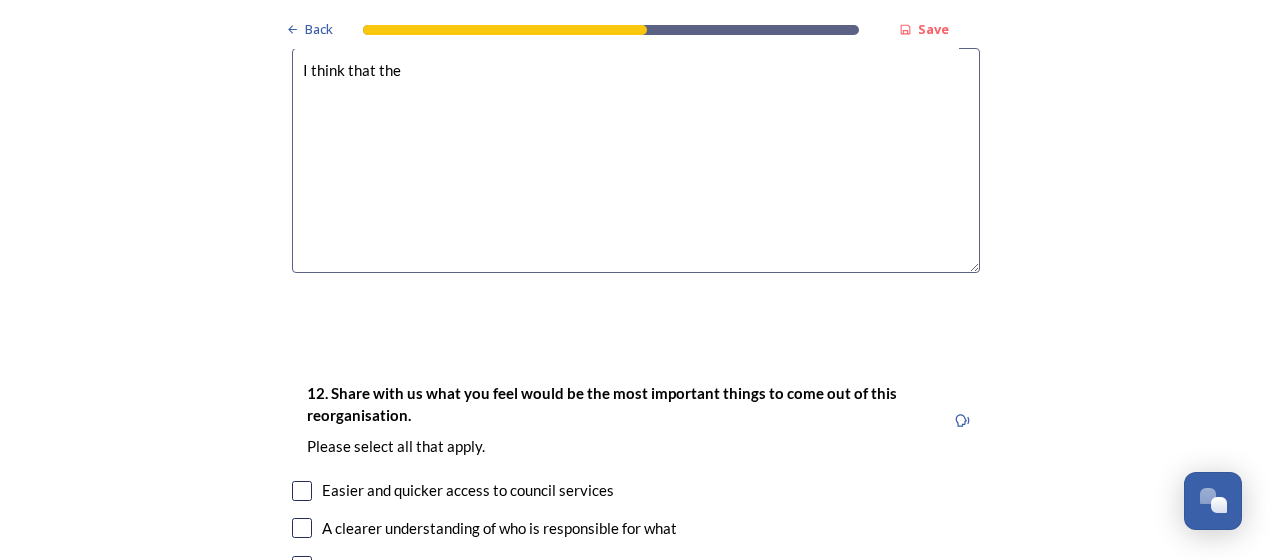 click on "I think that the" at bounding box center [636, 160] 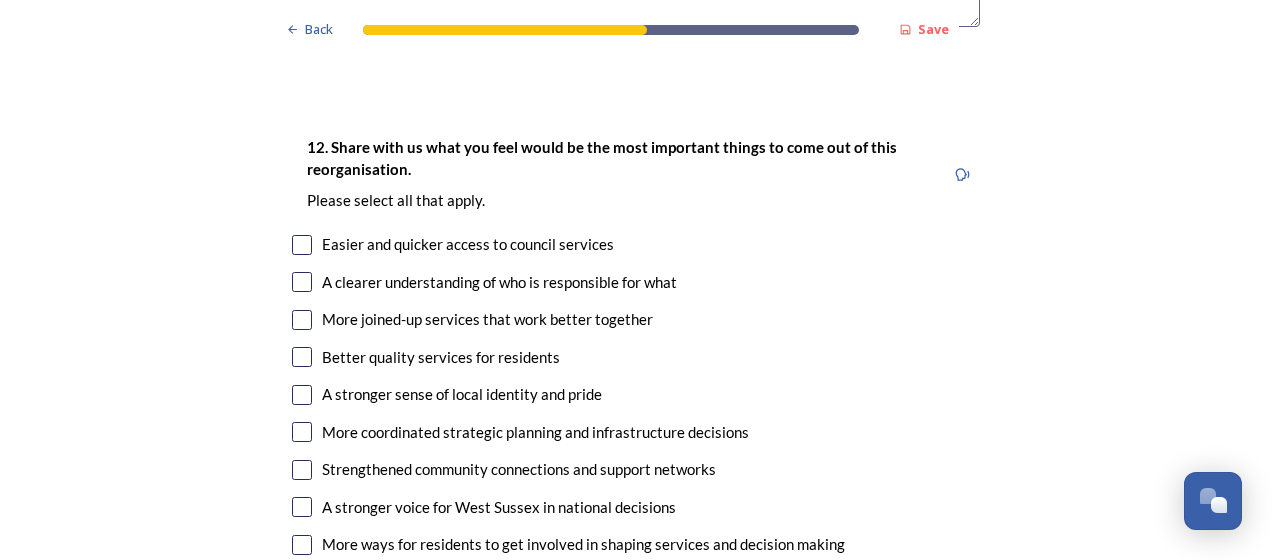 scroll, scrollTop: 3600, scrollLeft: 0, axis: vertical 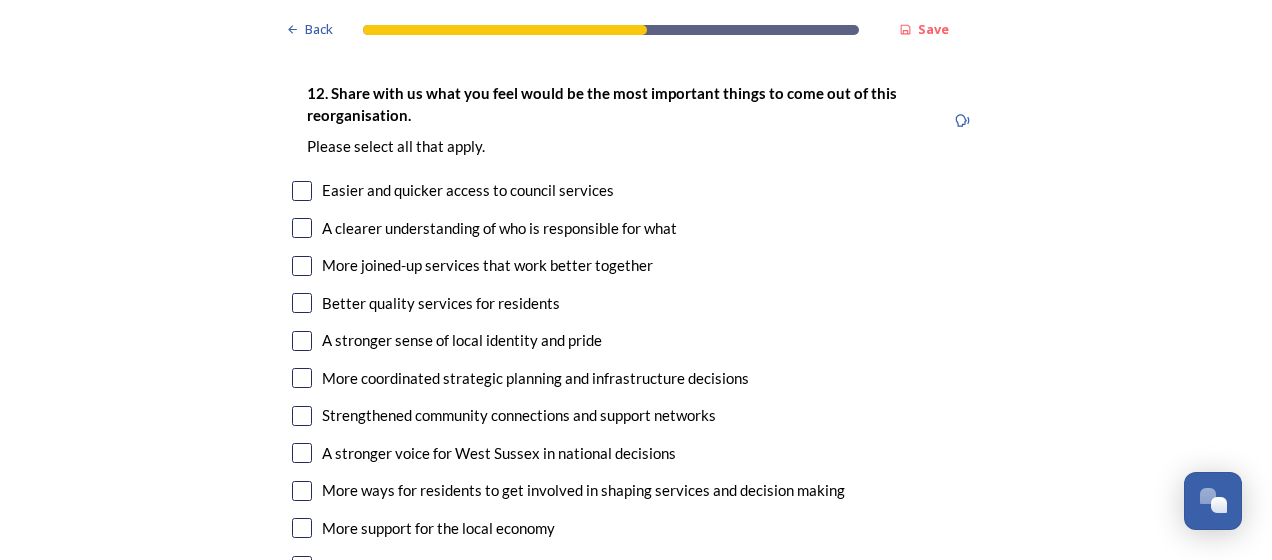 type on "Whilst I understand the benefits of economies of scale, I think that" 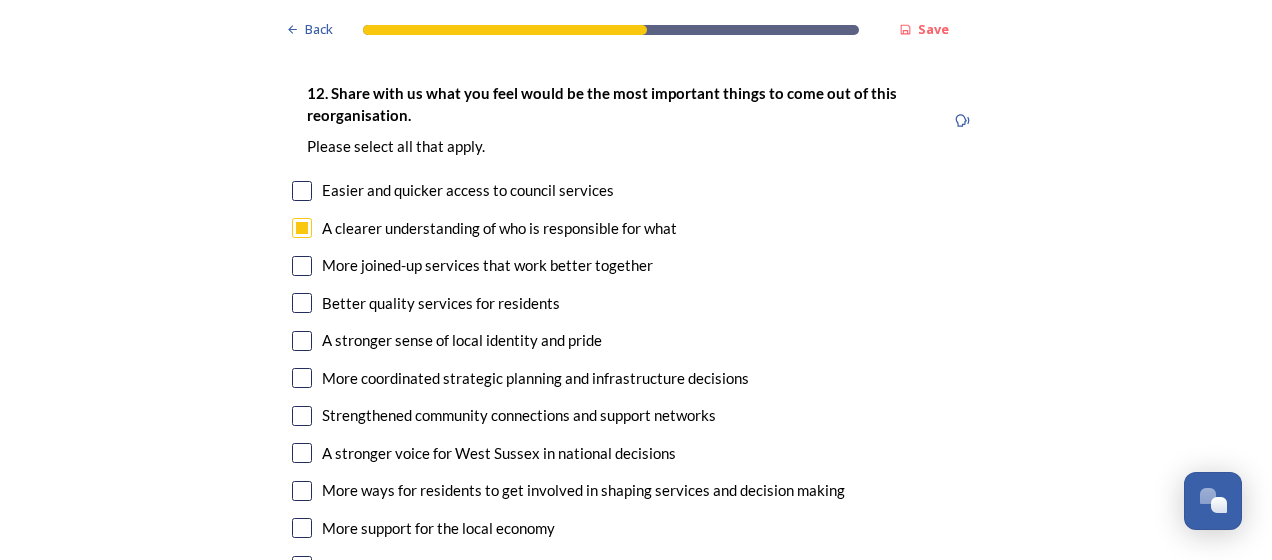 checkbox on "true" 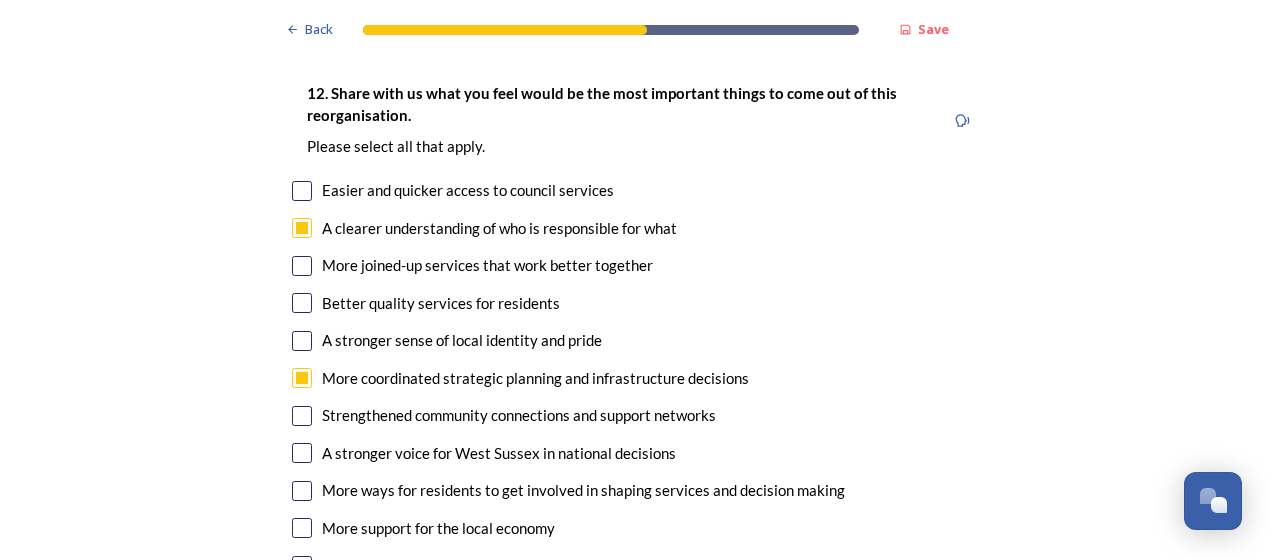checkbox on "true" 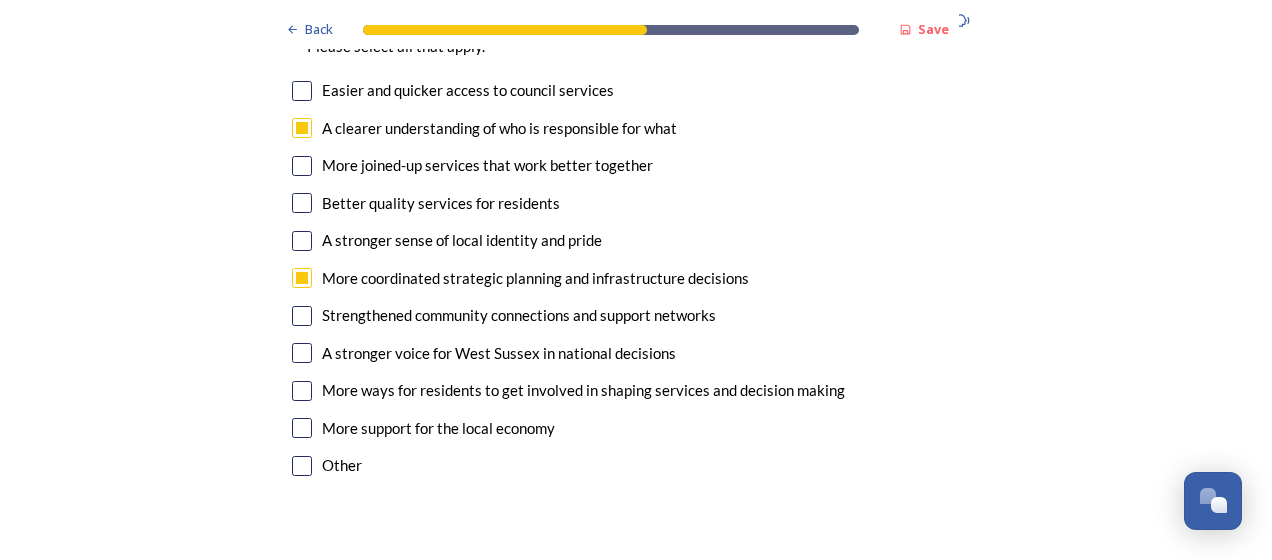 click on "More support for the local economy" at bounding box center [438, 428] 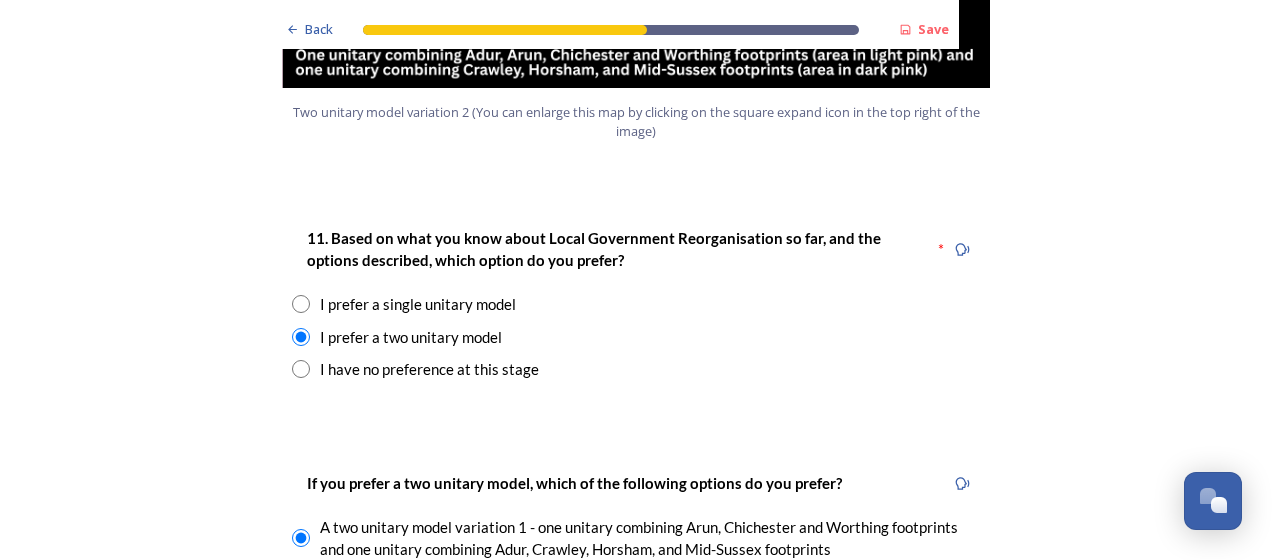 scroll, scrollTop: 3000, scrollLeft: 0, axis: vertical 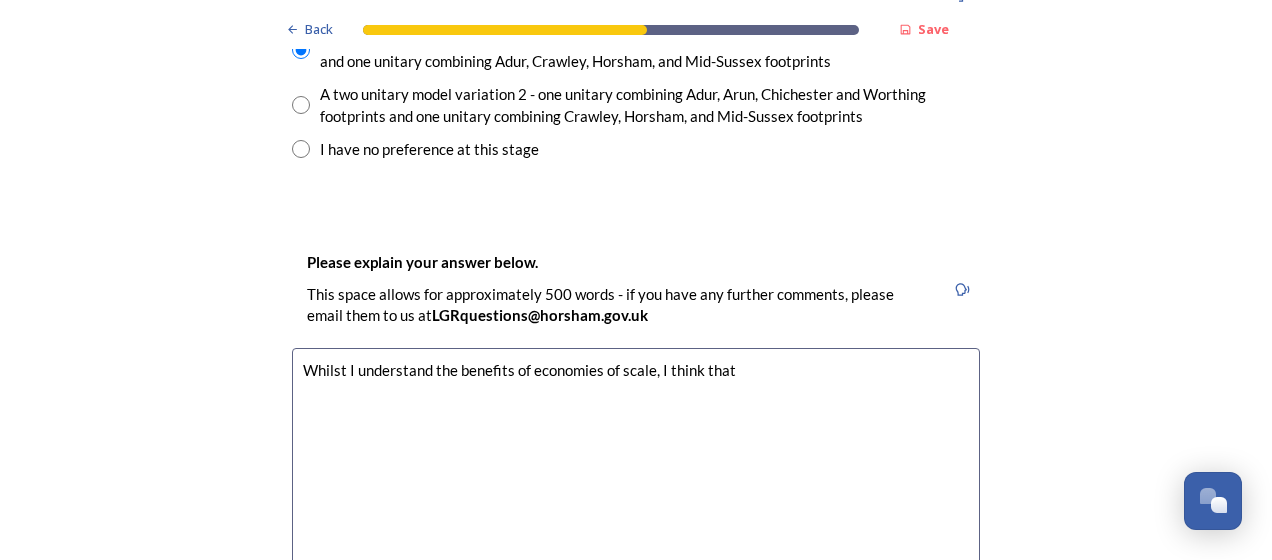 click on "Whilst I understand the benefits of economies of scale, I think that" at bounding box center (636, 460) 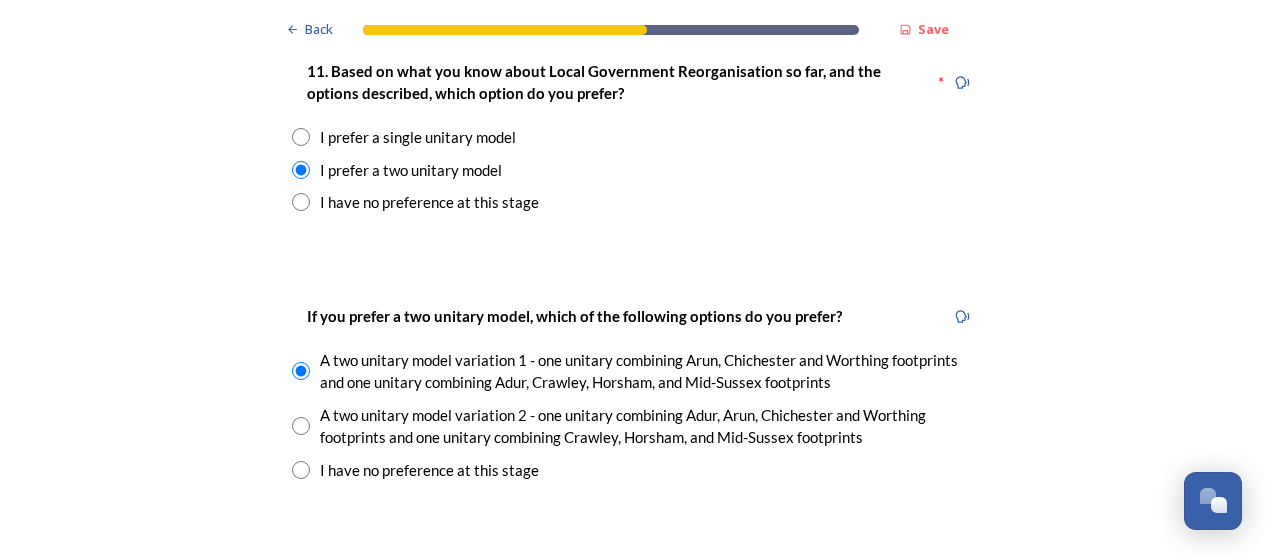 scroll, scrollTop: 2709, scrollLeft: 0, axis: vertical 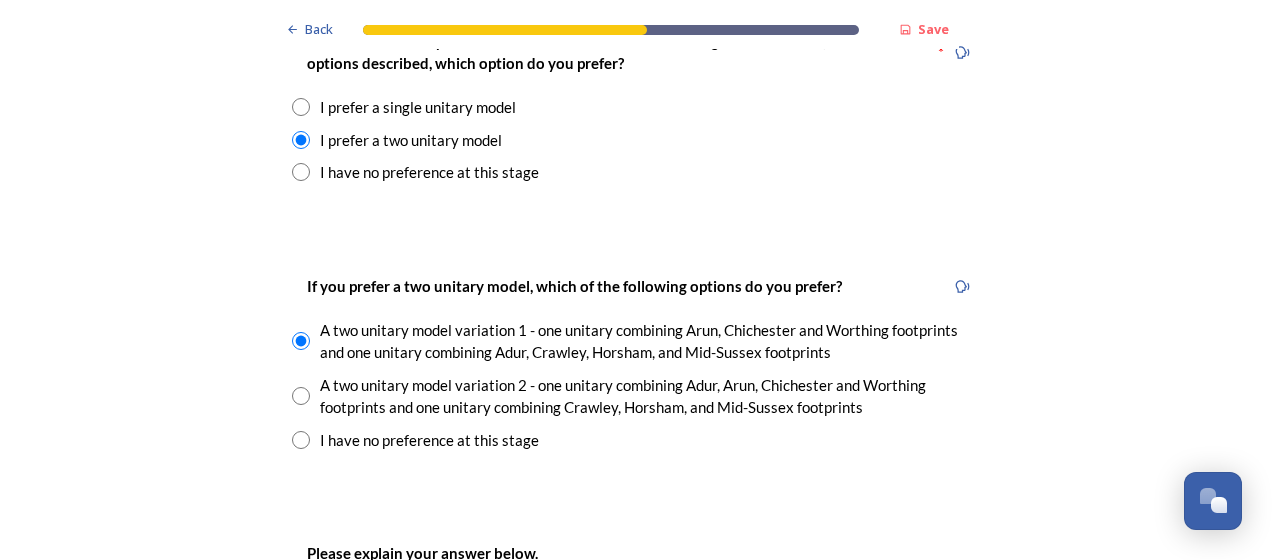 type on "Whilst I understand the benefits of economies of scale, I think that a single unitary authority is too large, combining areas with very divergent needs and characteristics.
I would prefer a two unitary model that has comparable characteristics, and a more manageable population.
The reason I have opted for variation 1 is" 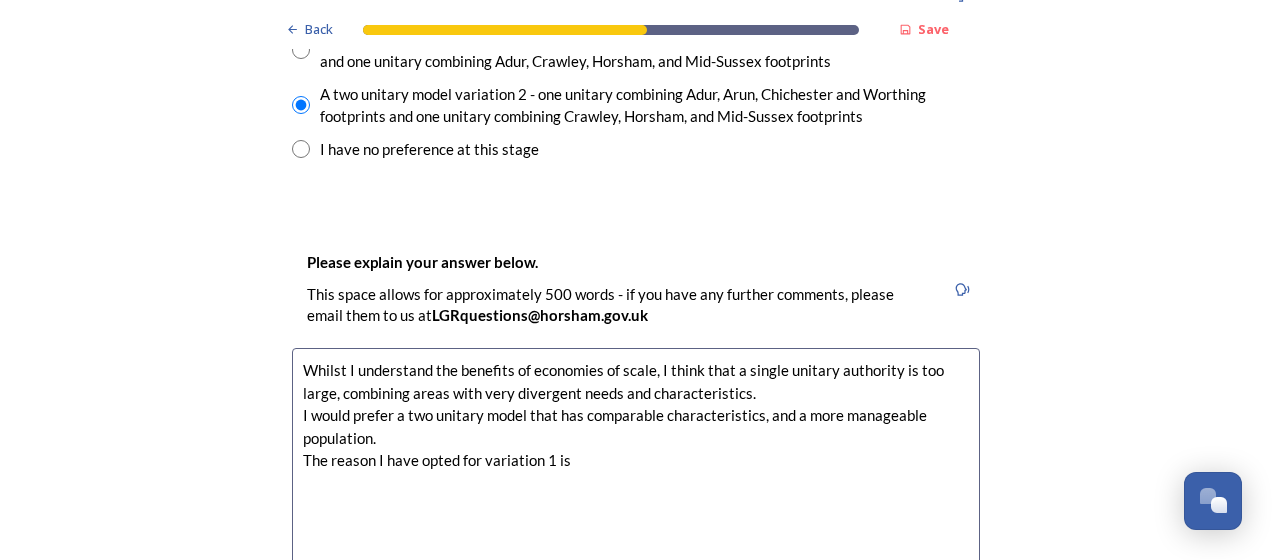 scroll, scrollTop: 3009, scrollLeft: 0, axis: vertical 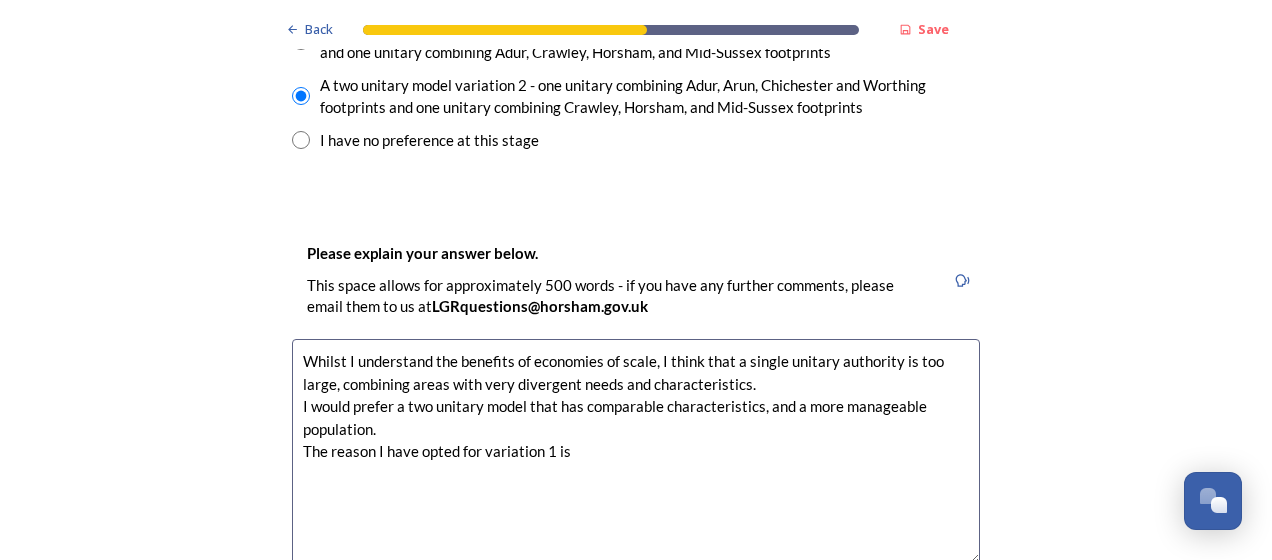 click on "Whilst I understand the benefits of economies of scale, I think that a single unitary authority is too large, combining areas with very divergent needs and characteristics.
I would prefer a two unitary model that has comparable characteristics, and a more manageable population.
The reason I have opted for variation 1 is" at bounding box center [636, 451] 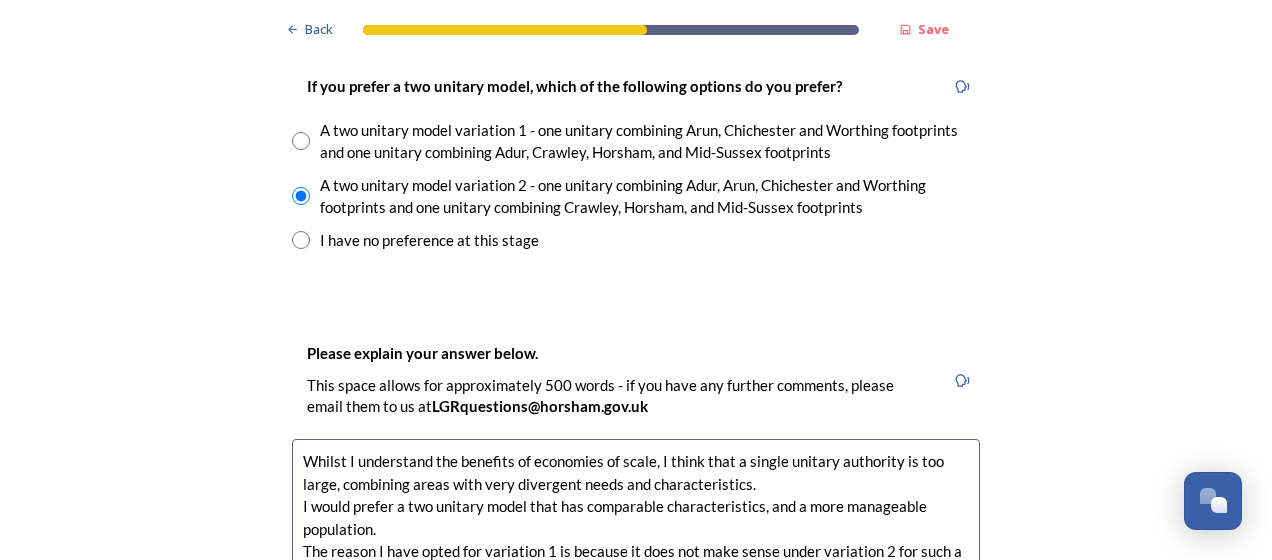 scroll, scrollTop: 3009, scrollLeft: 0, axis: vertical 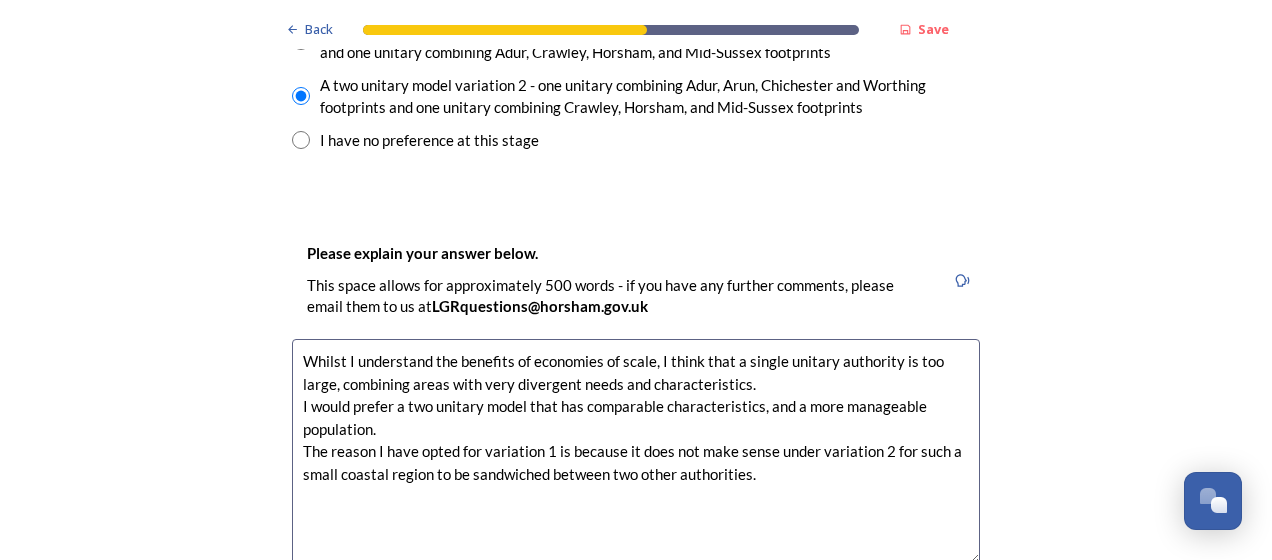 click on "Whilst I understand the benefits of economies of scale, I think that a single unitary authority is too large, combining areas with very divergent needs and characteristics.
I would prefer a two unitary model that has comparable characteristics, and a more manageable population.
The reason I have opted for variation 1 is because it does not make sense under variation 2 for such a small coastal region to be sandwiched between two other authorities." at bounding box center (636, 451) 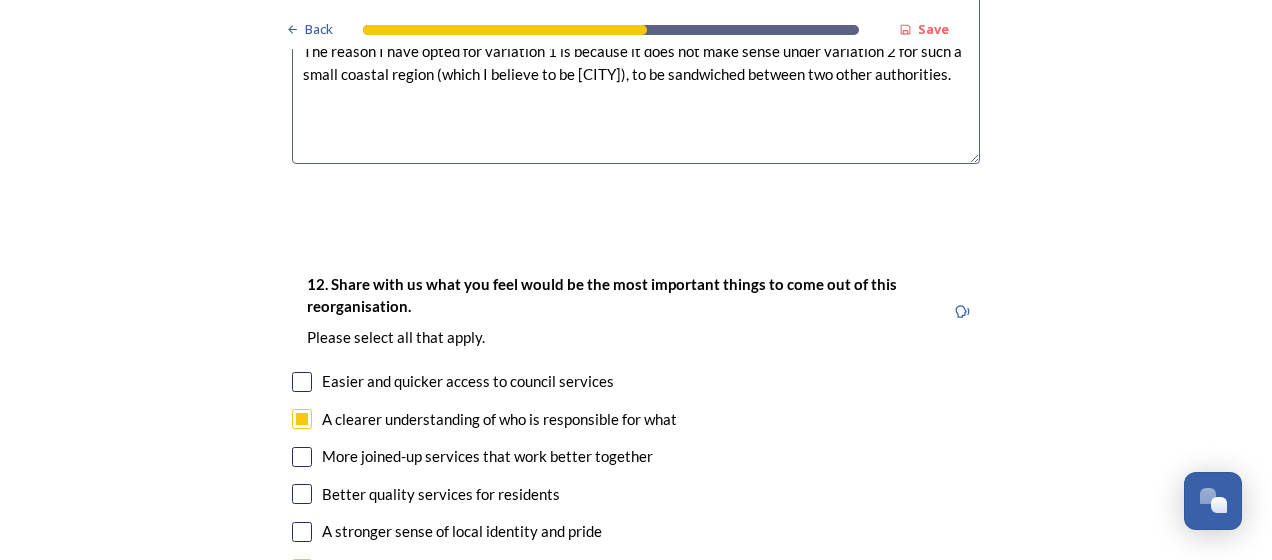 scroll, scrollTop: 3609, scrollLeft: 0, axis: vertical 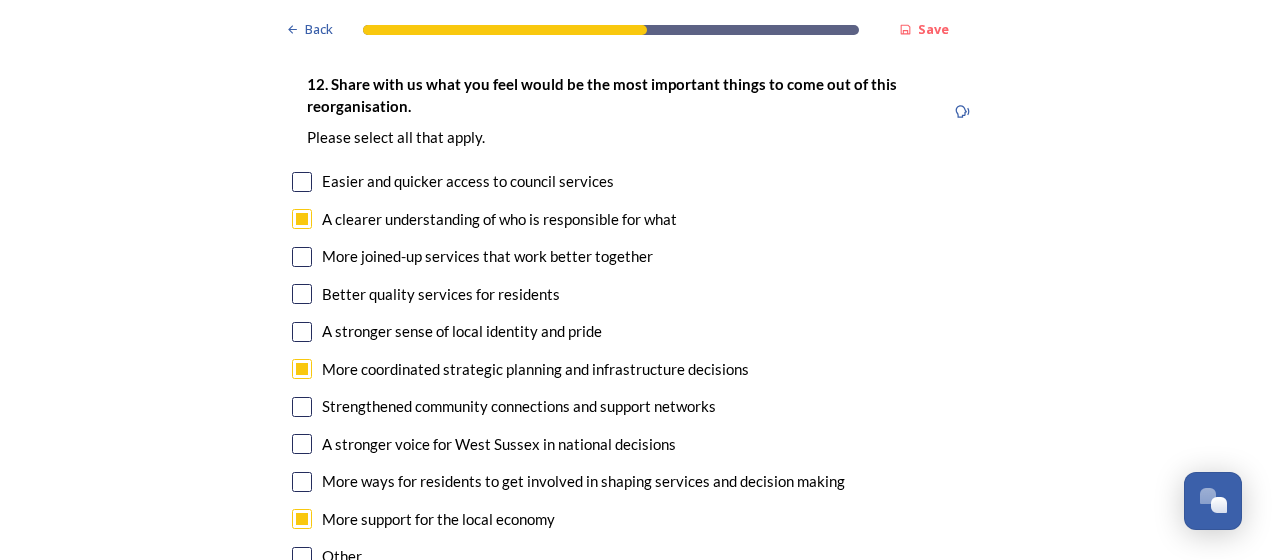 type on "Whilst I understand the benefits of economies of scale, I think that a single unitary authority is too large, combining areas with very divergent needs and characteristics.
I would prefer a two unitary model that has comparable characteristics, and a more manageable population.
The reason I have opted for variation 1 is because it does not make sense under variation 2 for such a small coastal region (which I believe to be [CITY]), to be sandwiched between two other authorities." 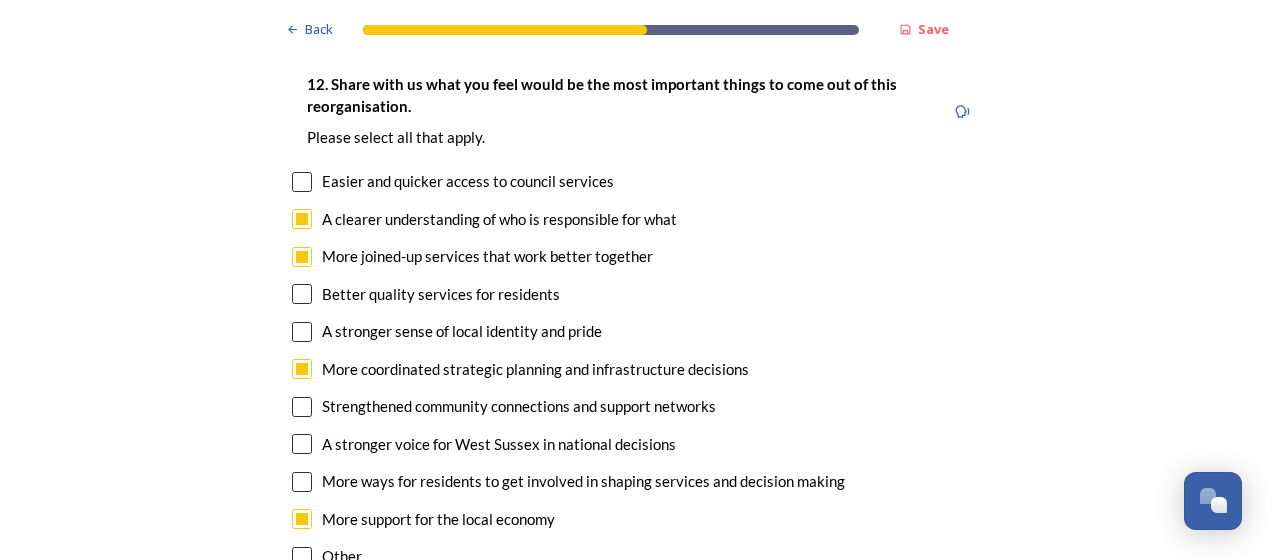 checkbox on "true" 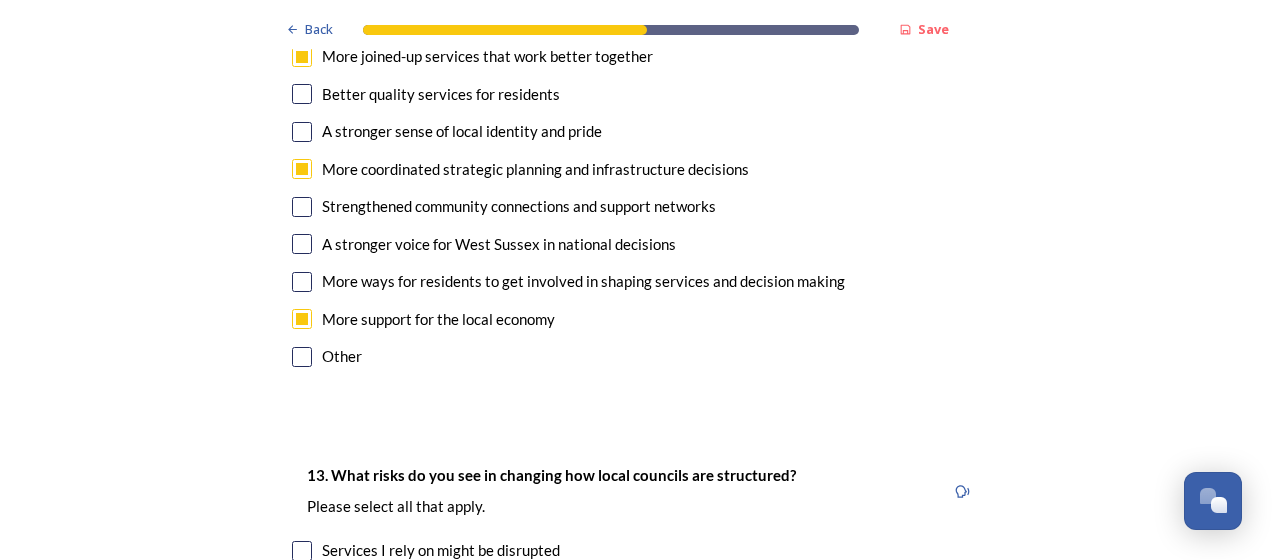 scroll, scrollTop: 4109, scrollLeft: 0, axis: vertical 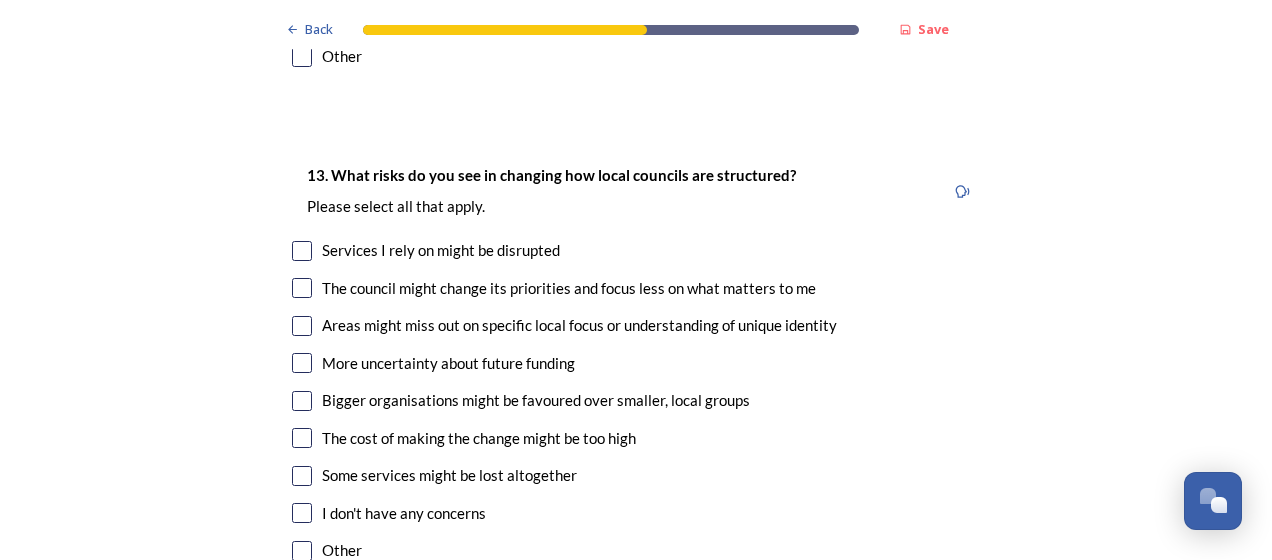 click on "Services I rely on might be disrupted" at bounding box center (441, 250) 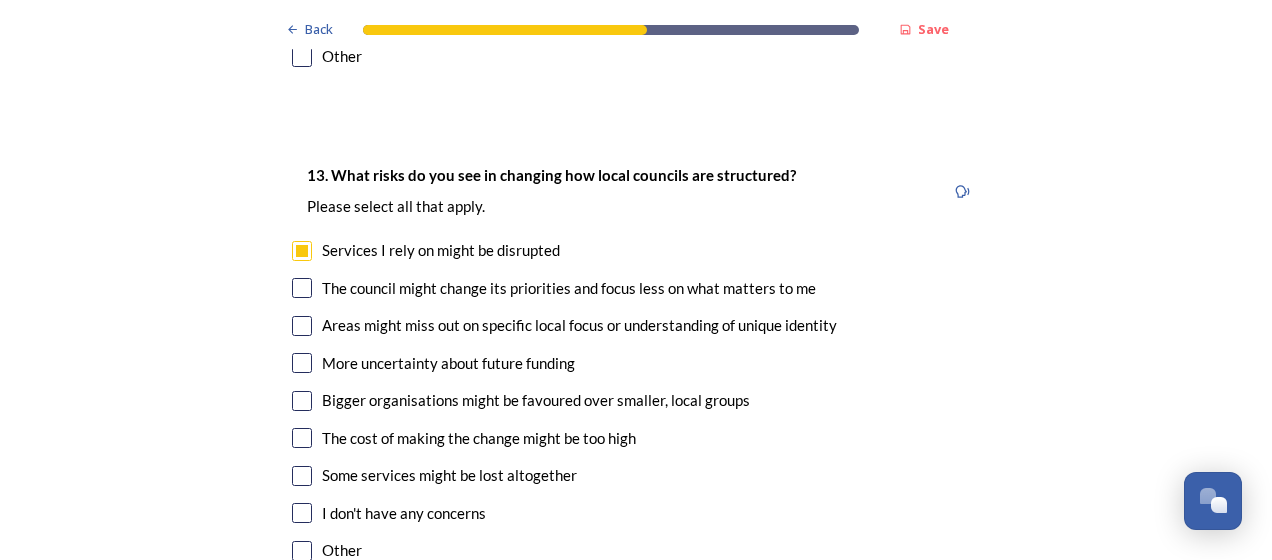 checkbox on "true" 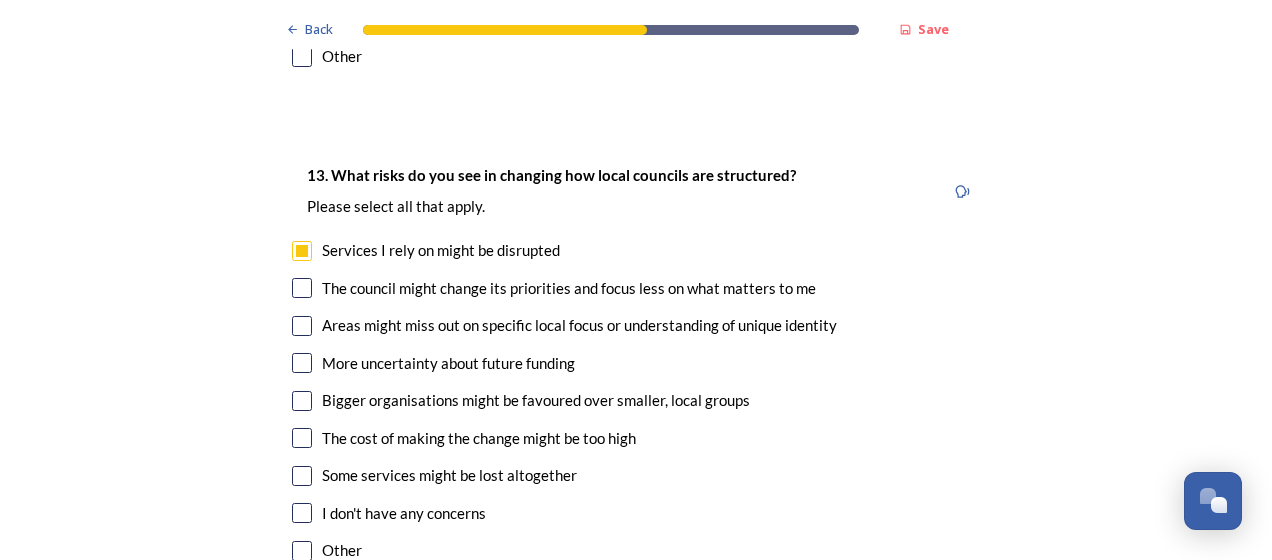 click on "The council might change its priorities and focus less on what matters to me" at bounding box center [569, 288] 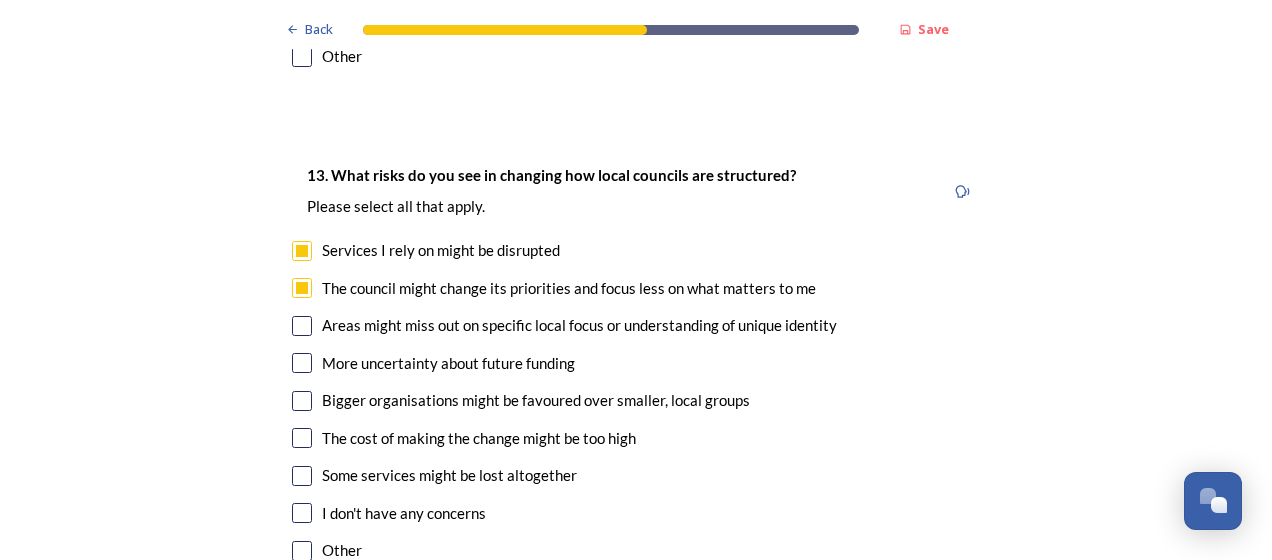 checkbox on "true" 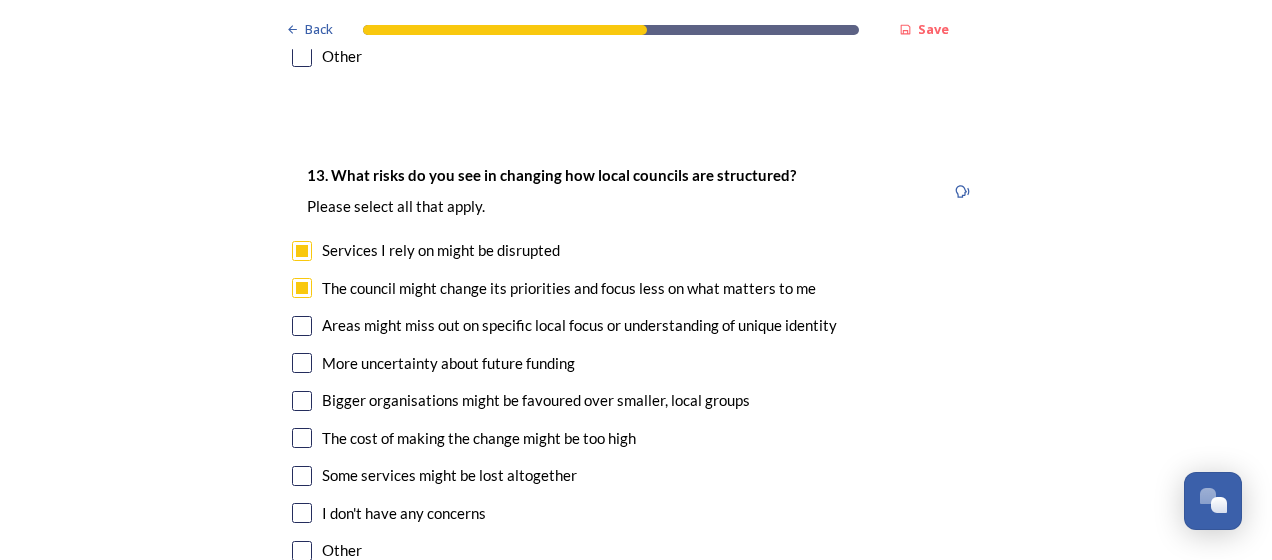 click on "More uncertainty about future funding" at bounding box center (448, 363) 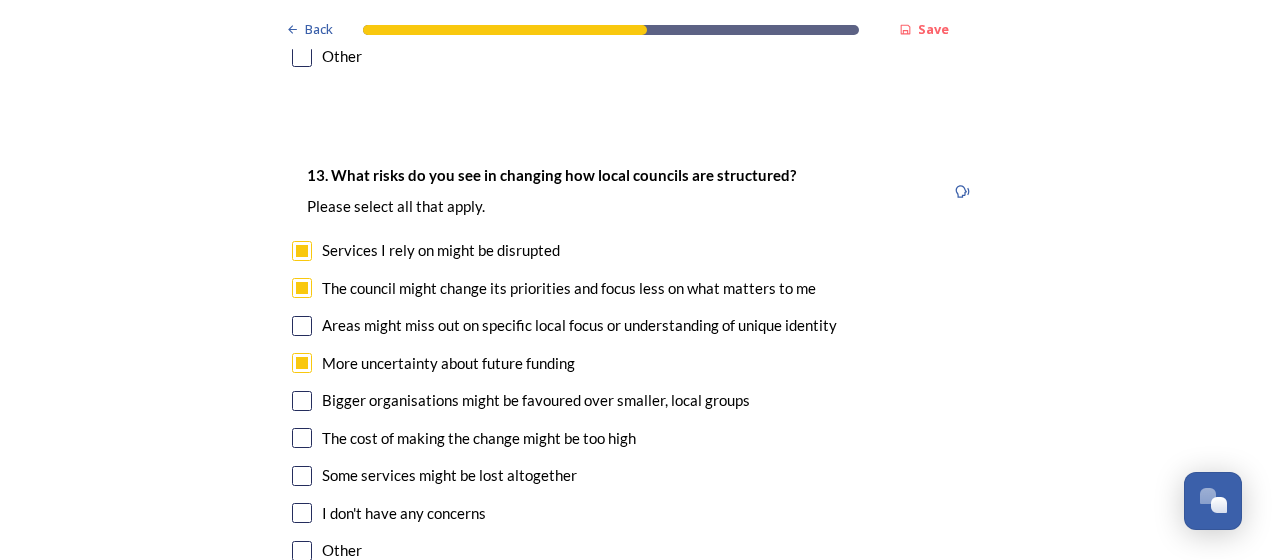 checkbox on "true" 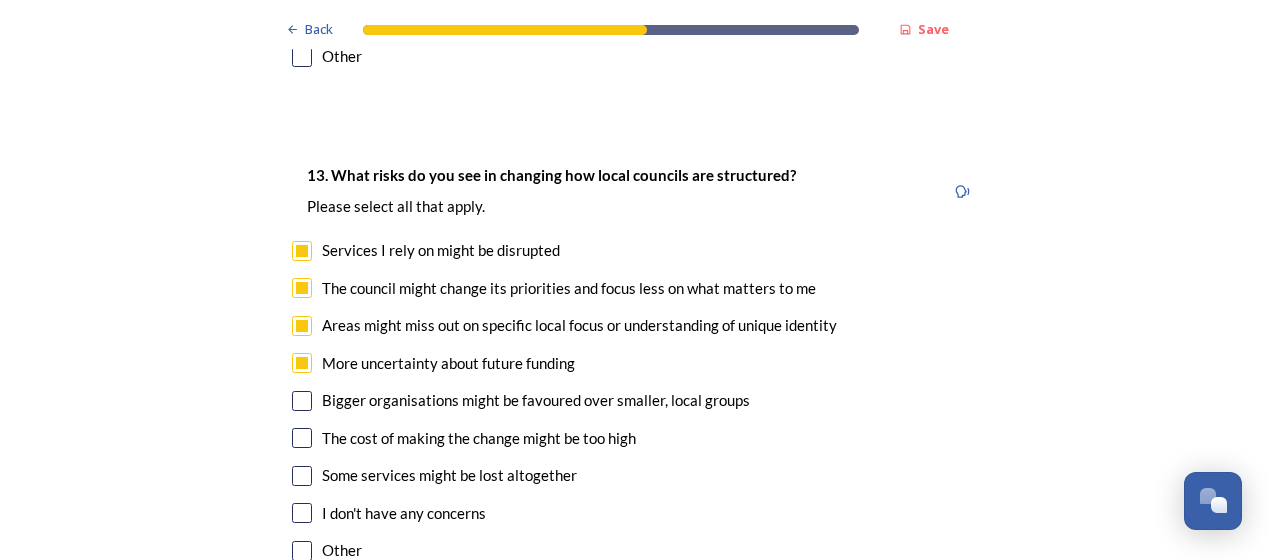 scroll, scrollTop: 4209, scrollLeft: 0, axis: vertical 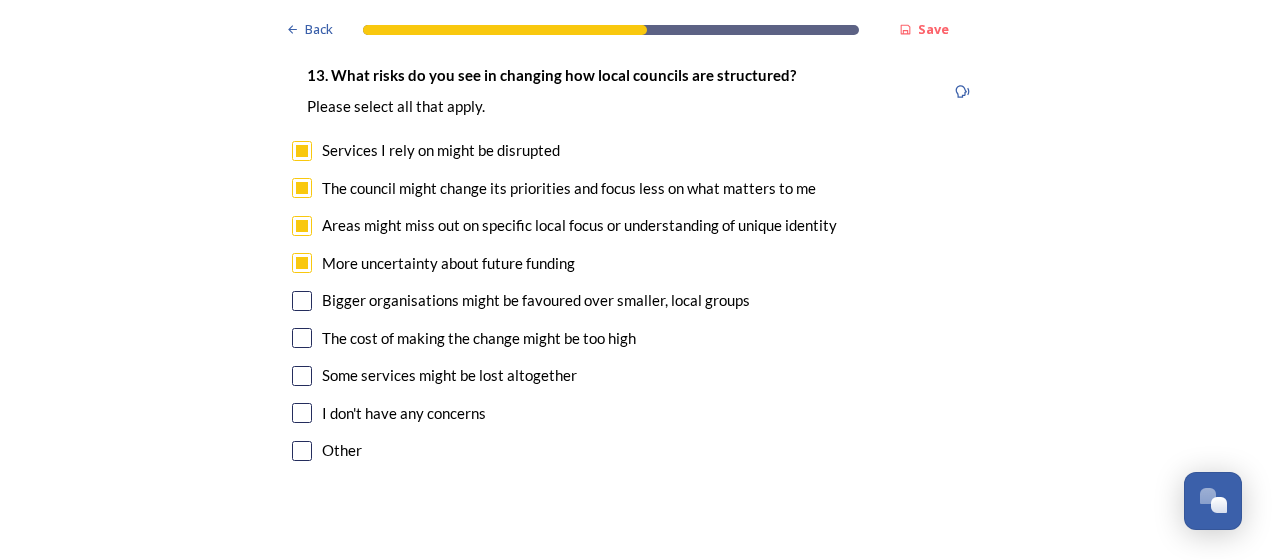 click on "The cost of making the change might be too high" at bounding box center (479, 338) 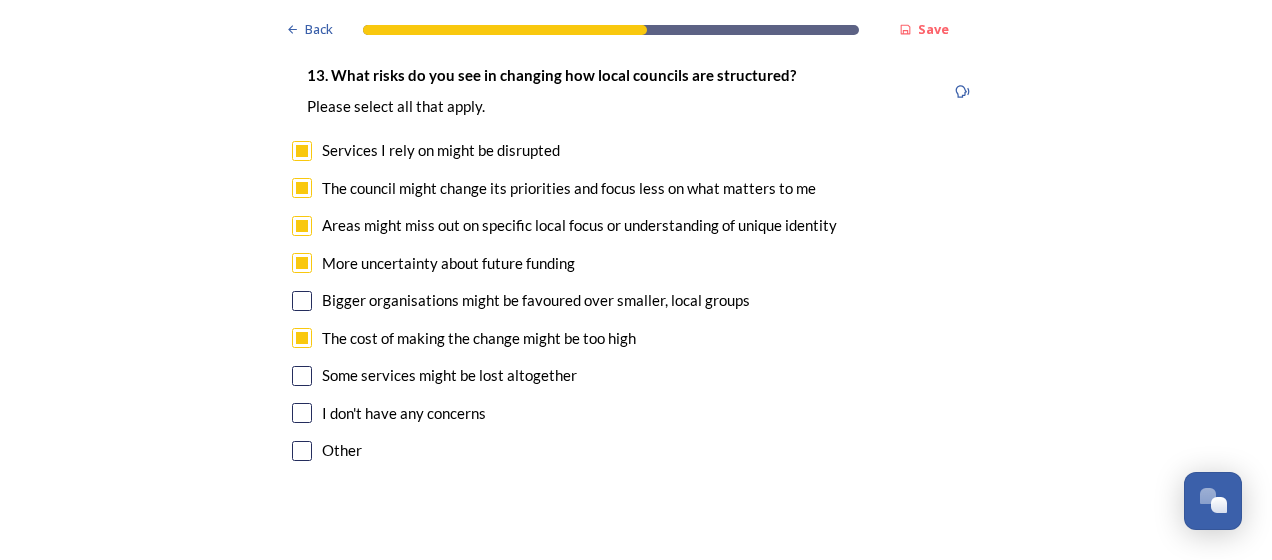 checkbox on "true" 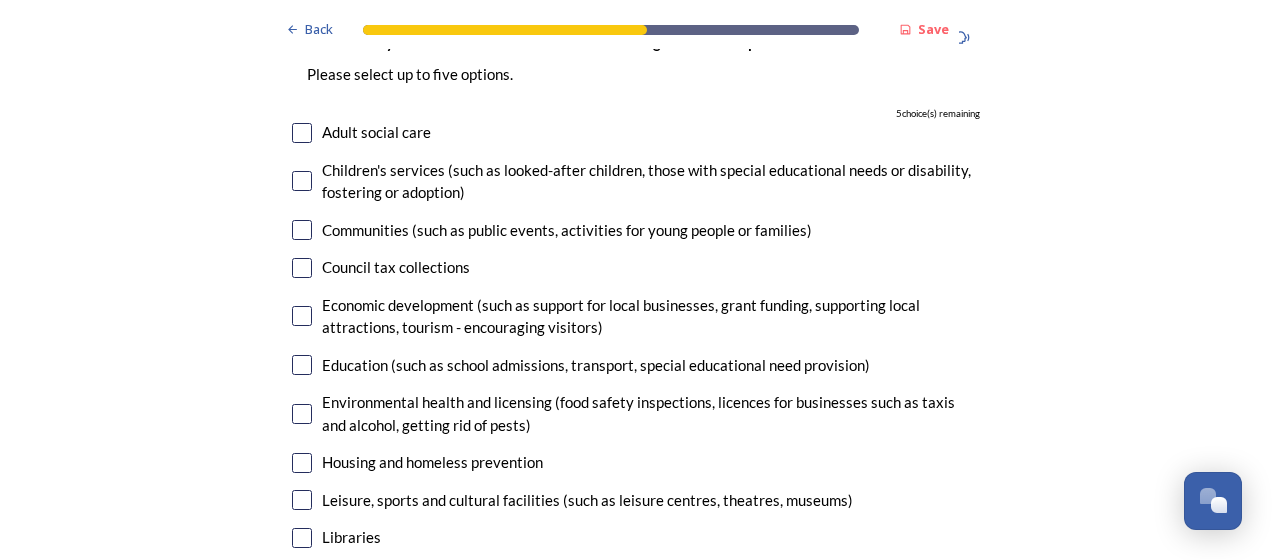 scroll, scrollTop: 4809, scrollLeft: 0, axis: vertical 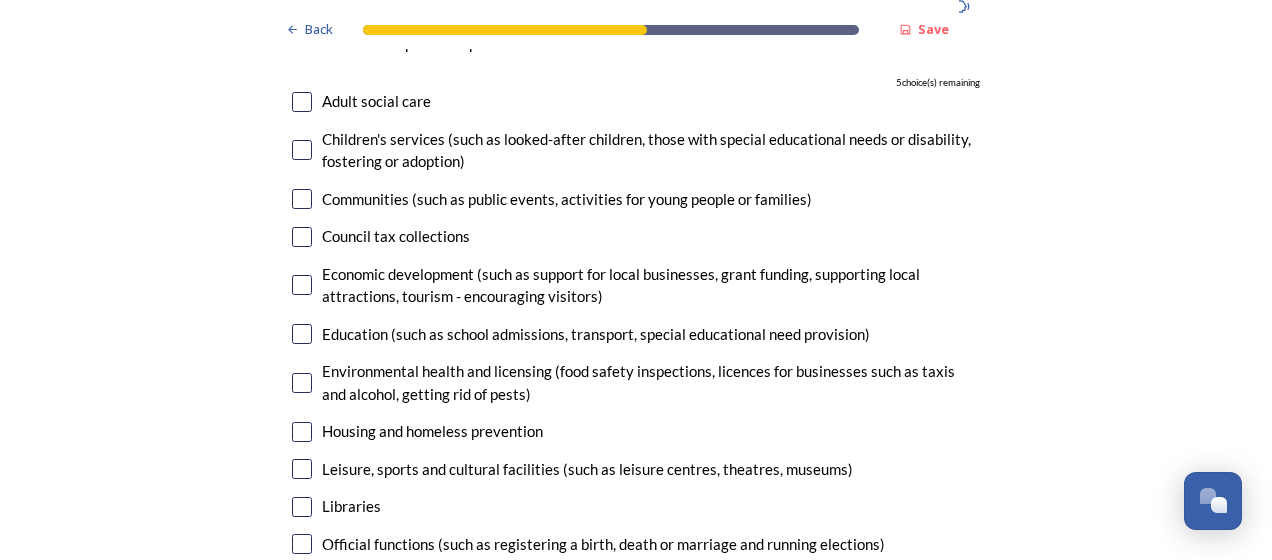 click on "Environmental health and licensing (food safety inspections, licences for businesses such as taxis and alcohol, getting rid of pests)" at bounding box center [651, 382] 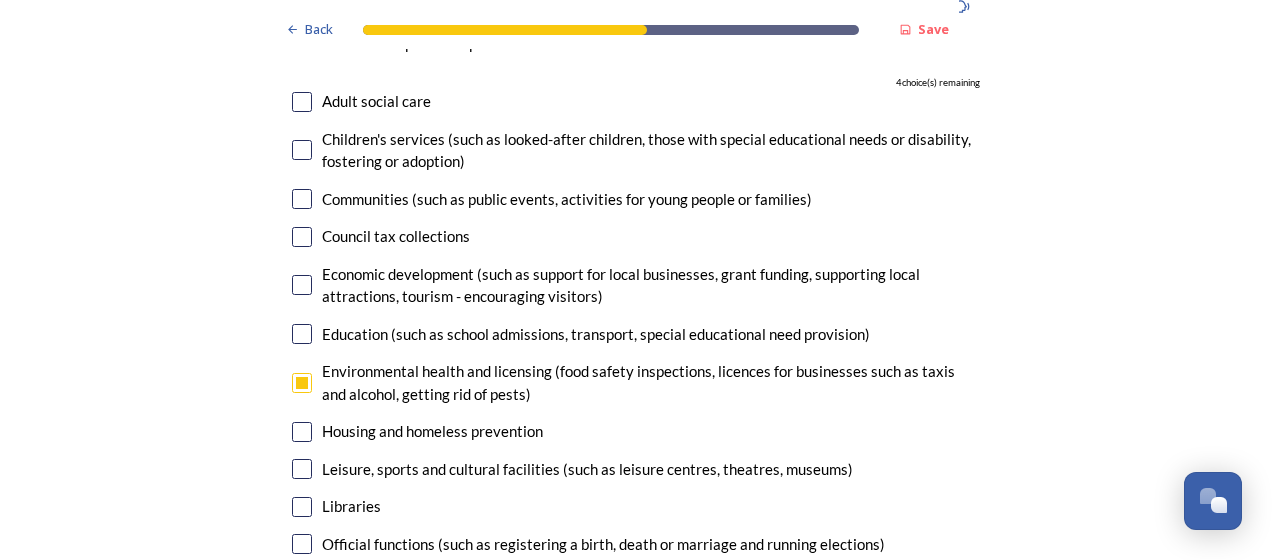 click on "Housing and homeless prevention" at bounding box center (432, 431) 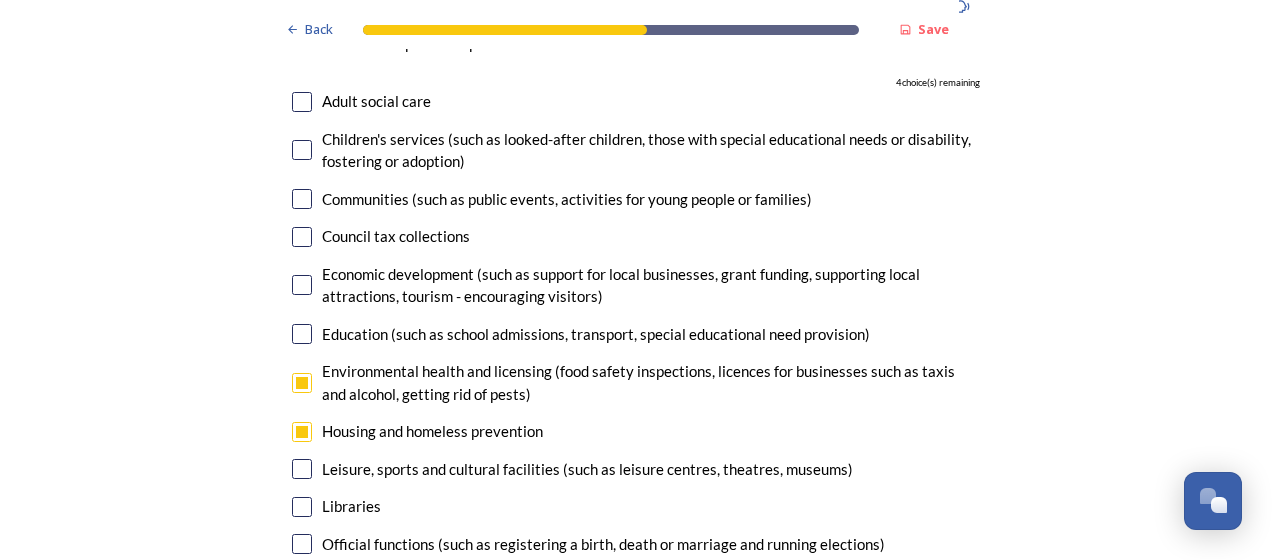 checkbox on "true" 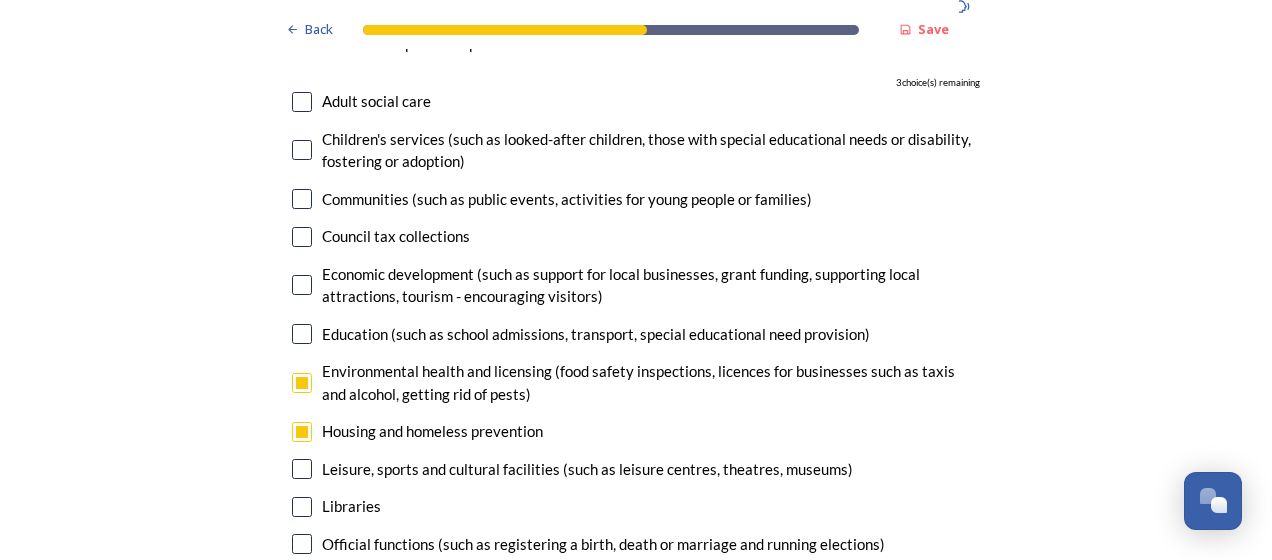 click on "Adult social care" at bounding box center [376, 101] 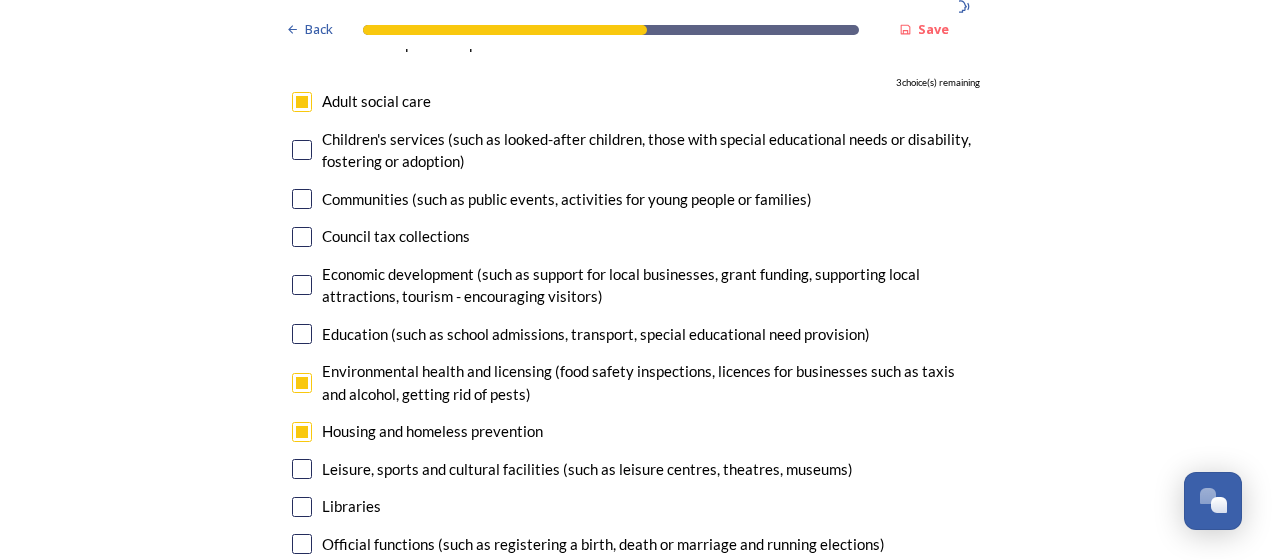 checkbox on "true" 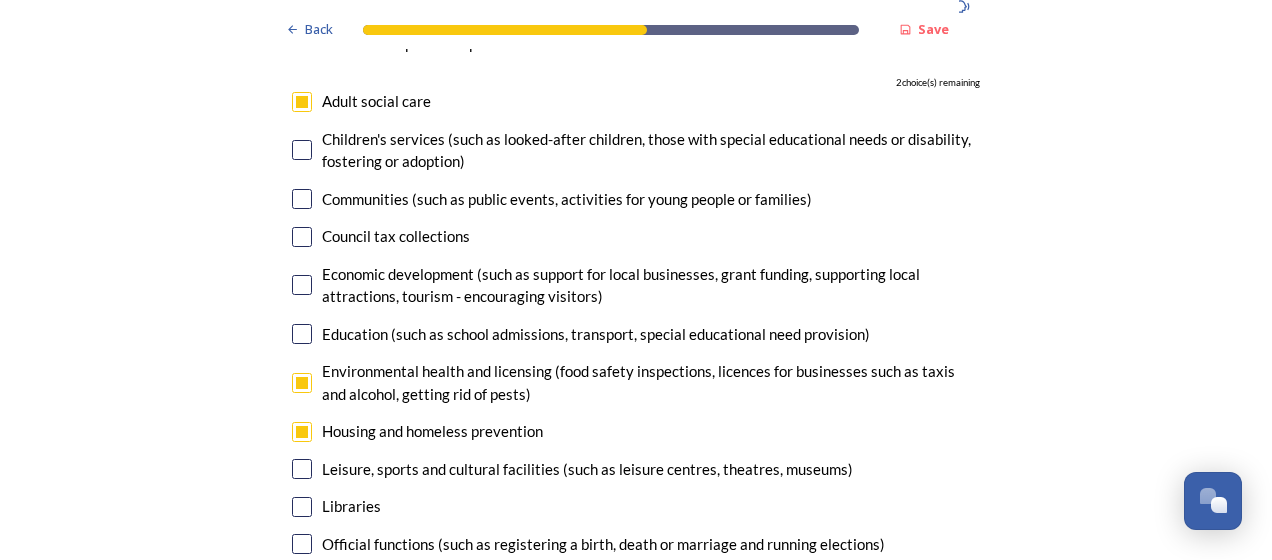 click on "Children's services (such as looked-after children, those with special educational needs or disability, fostering or adoption)" at bounding box center (636, 150) 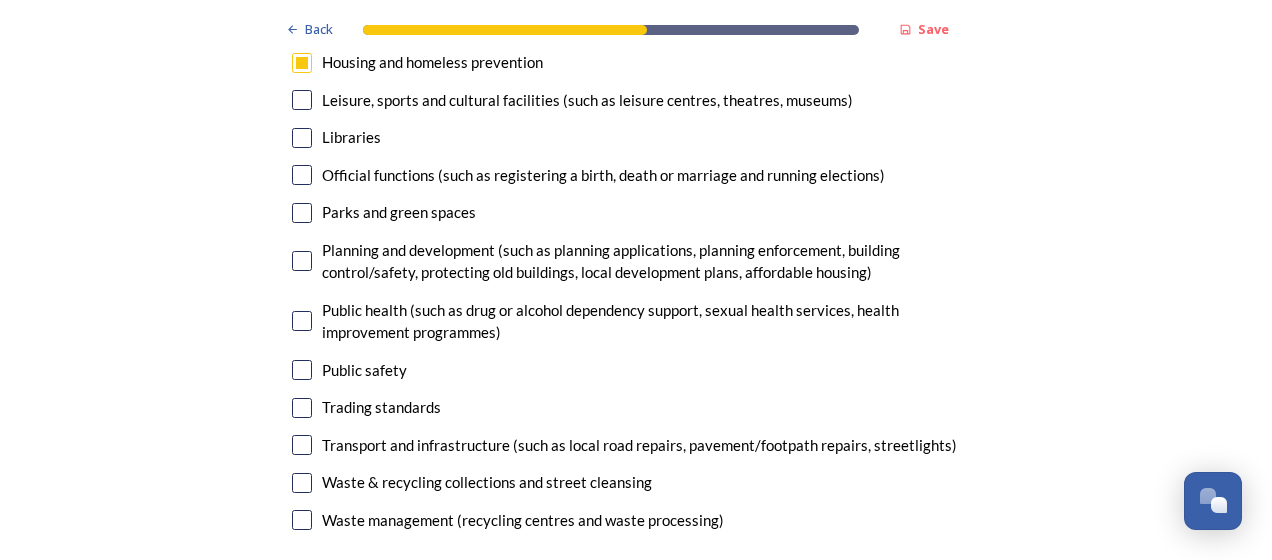 scroll, scrollTop: 5209, scrollLeft: 0, axis: vertical 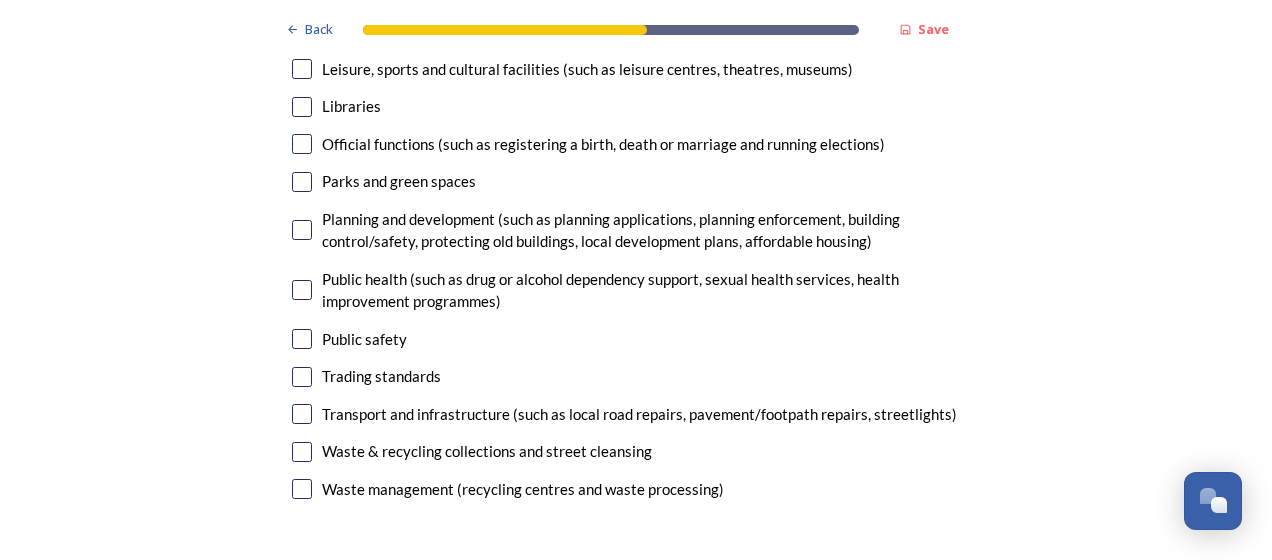 click on "Public health (such as drug or alcohol dependency support, sexual health services, health improvement programmes)" at bounding box center (651, 290) 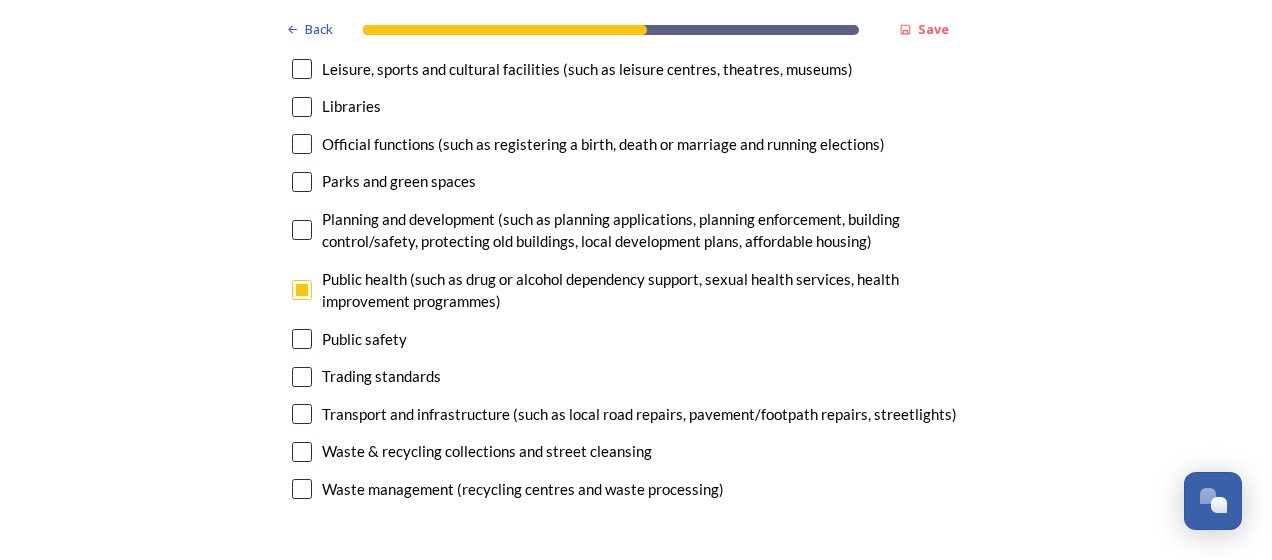 checkbox on "true" 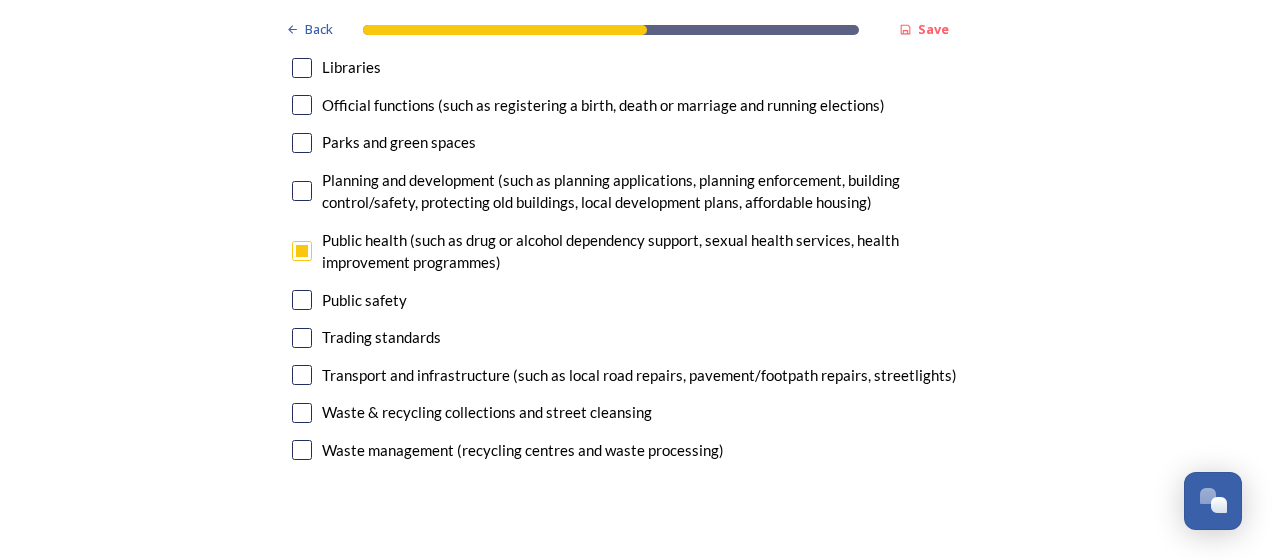 scroll, scrollTop: 5309, scrollLeft: 0, axis: vertical 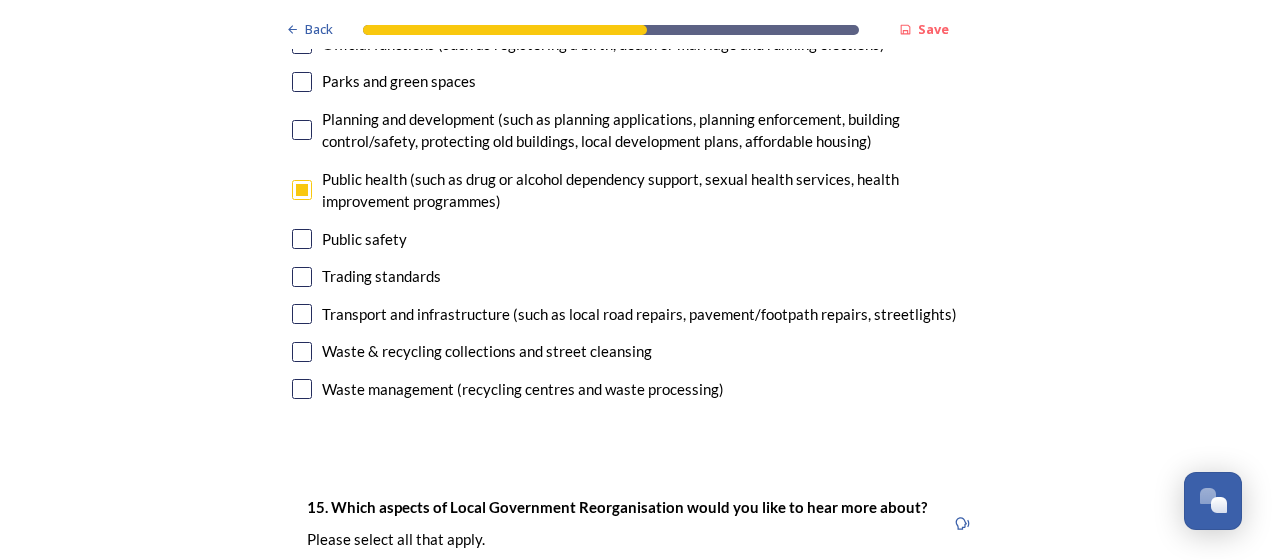 click on "Trading standards" at bounding box center [381, 276] 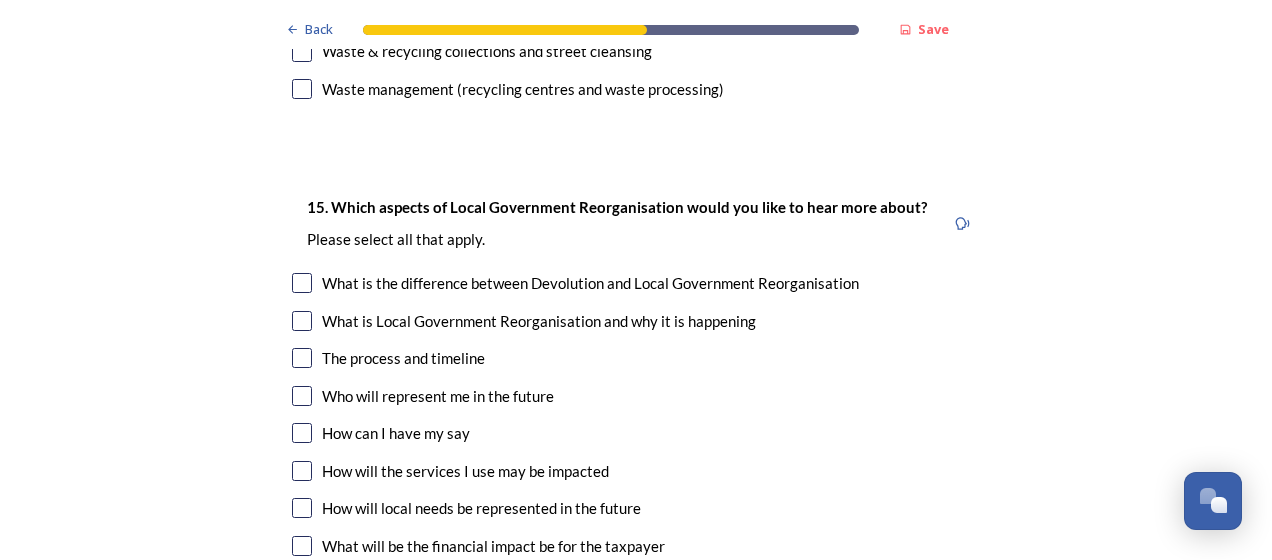click on "What is the difference between Devolution and Local Government Reorganisation" at bounding box center [590, 283] 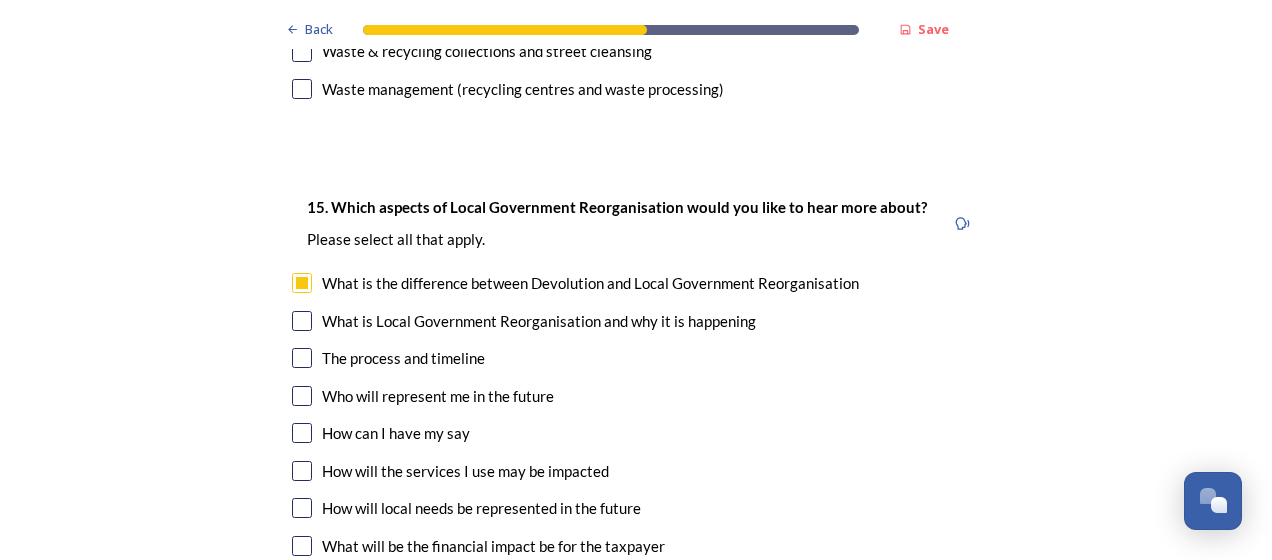 checkbox on "true" 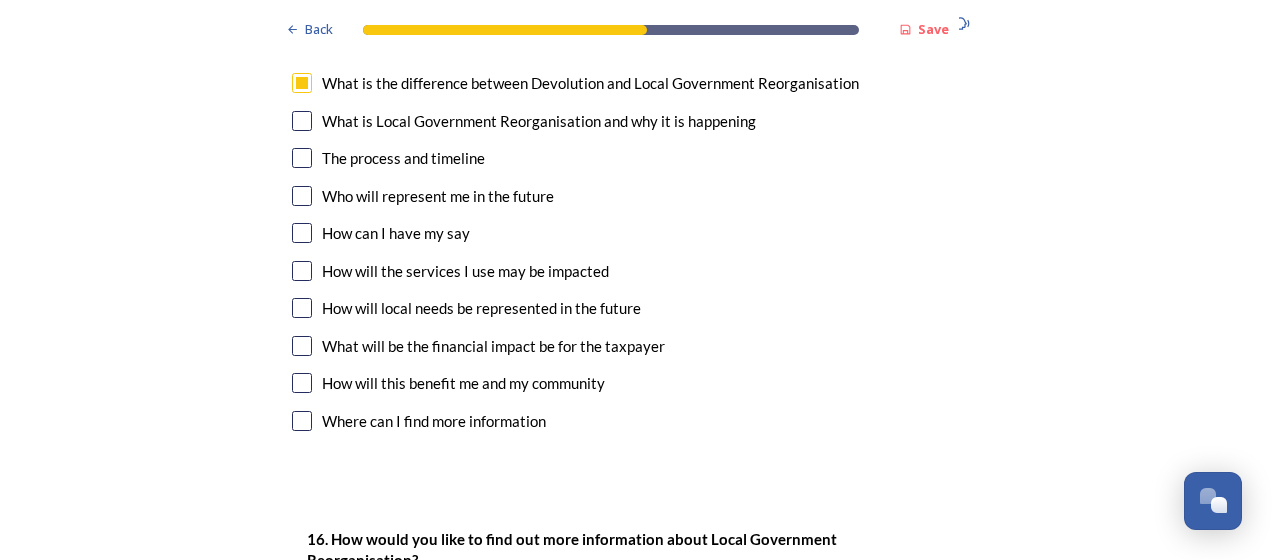 scroll, scrollTop: 5709, scrollLeft: 0, axis: vertical 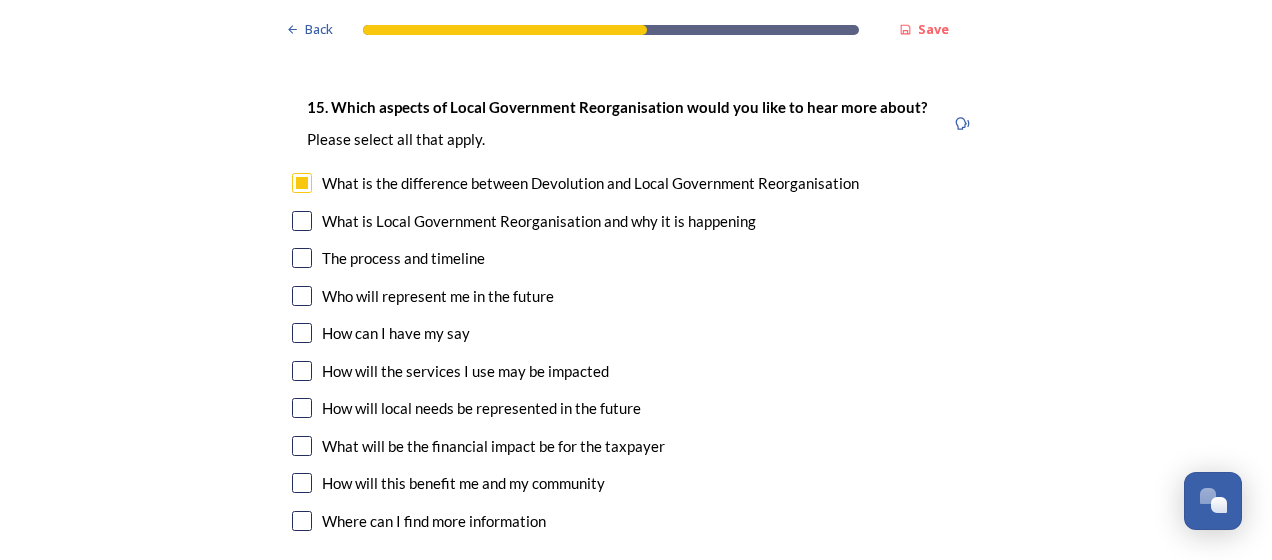click on "What is Local Government Reorganisation and why it is happening" at bounding box center (539, 221) 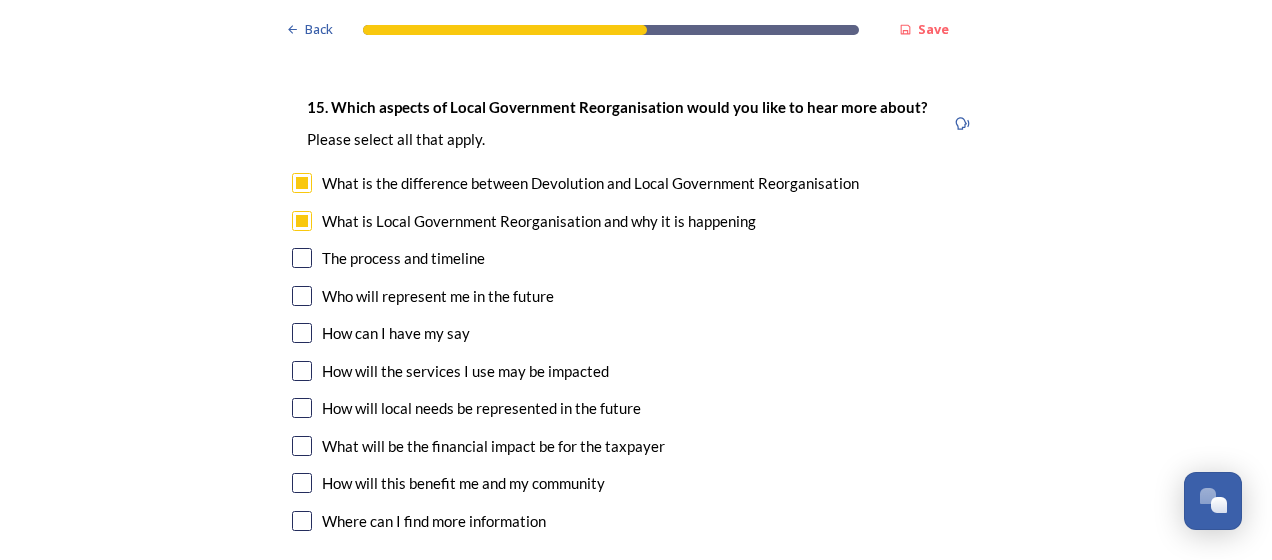 checkbox on "true" 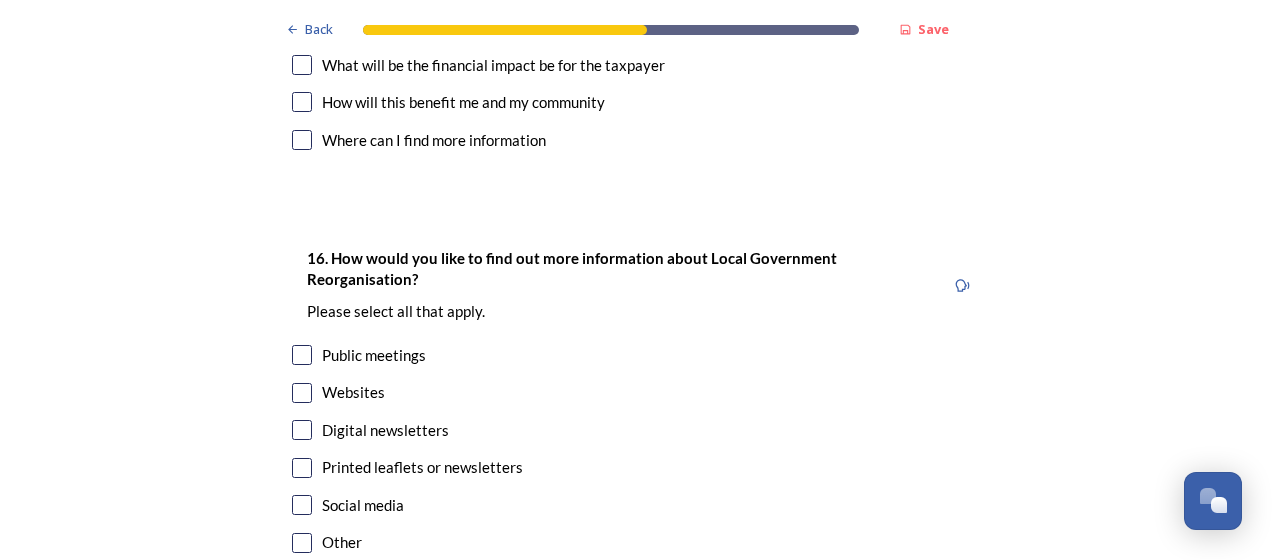 scroll, scrollTop: 6209, scrollLeft: 0, axis: vertical 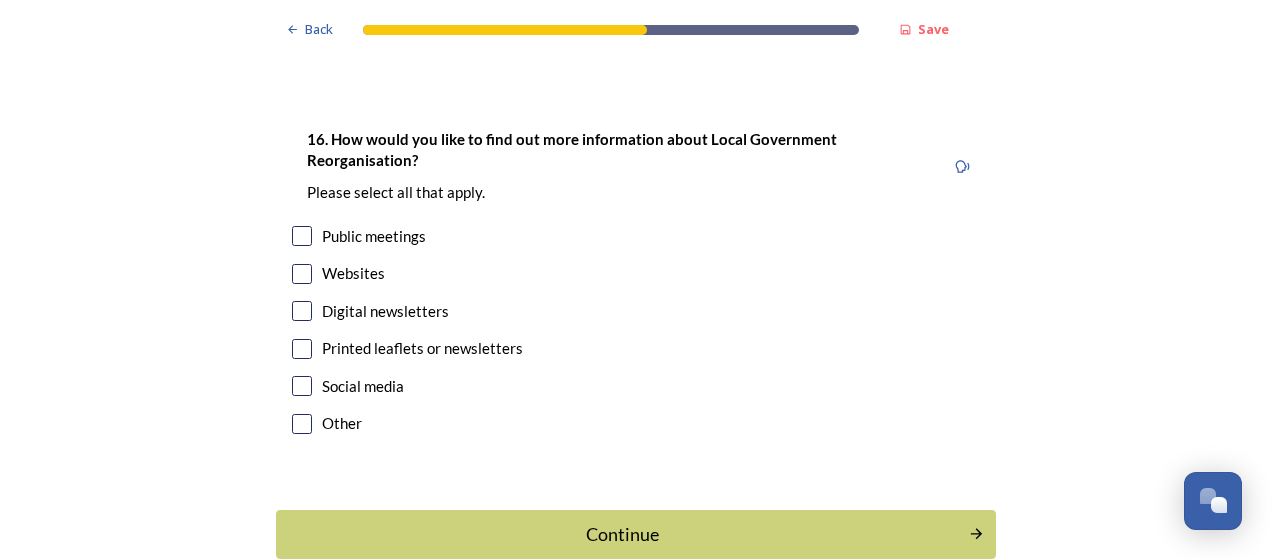 click on "Websites" at bounding box center (353, 273) 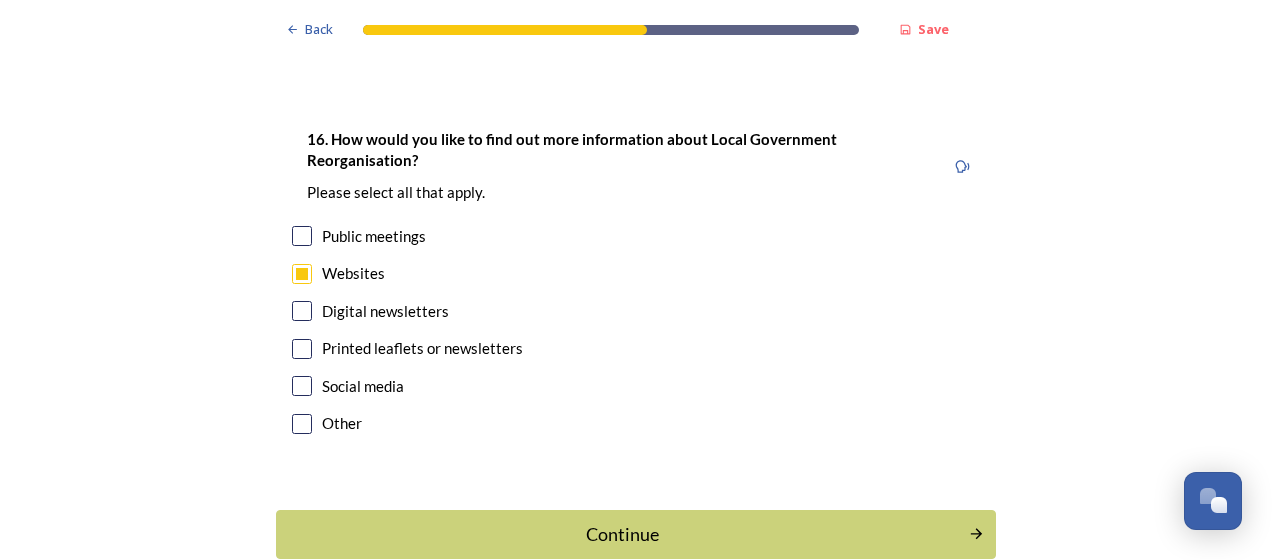 checkbox on "true" 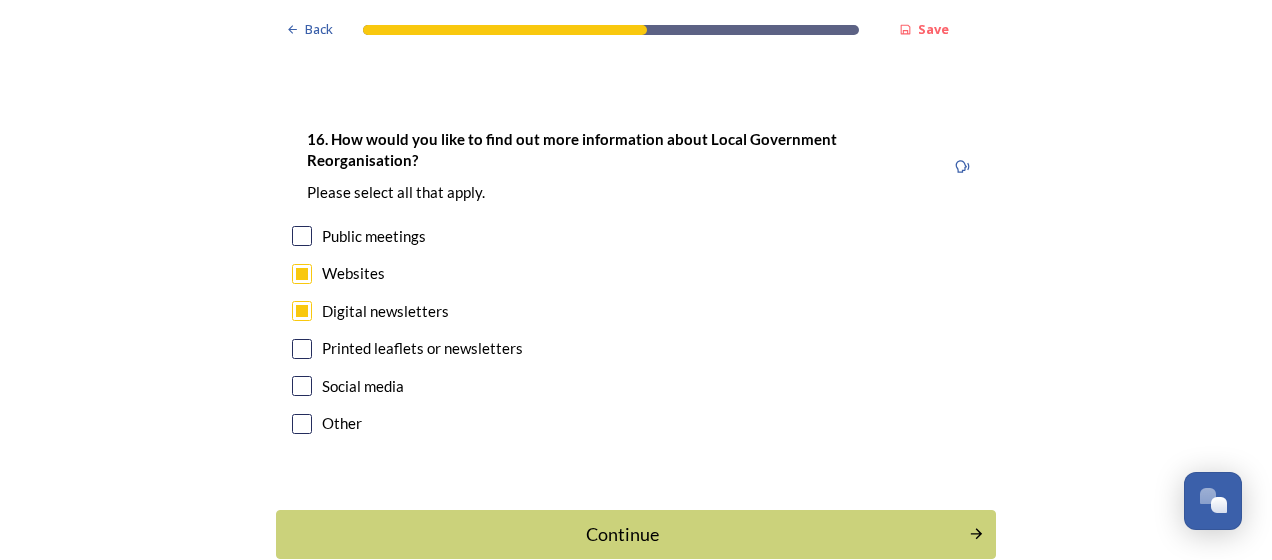 checkbox on "true" 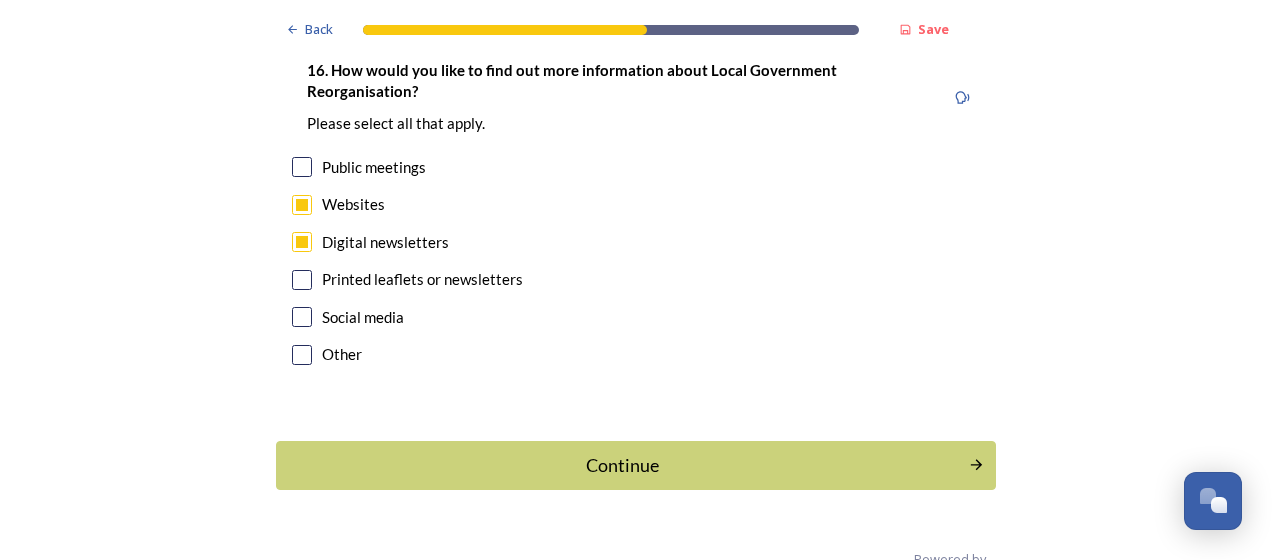 scroll, scrollTop: 6309, scrollLeft: 0, axis: vertical 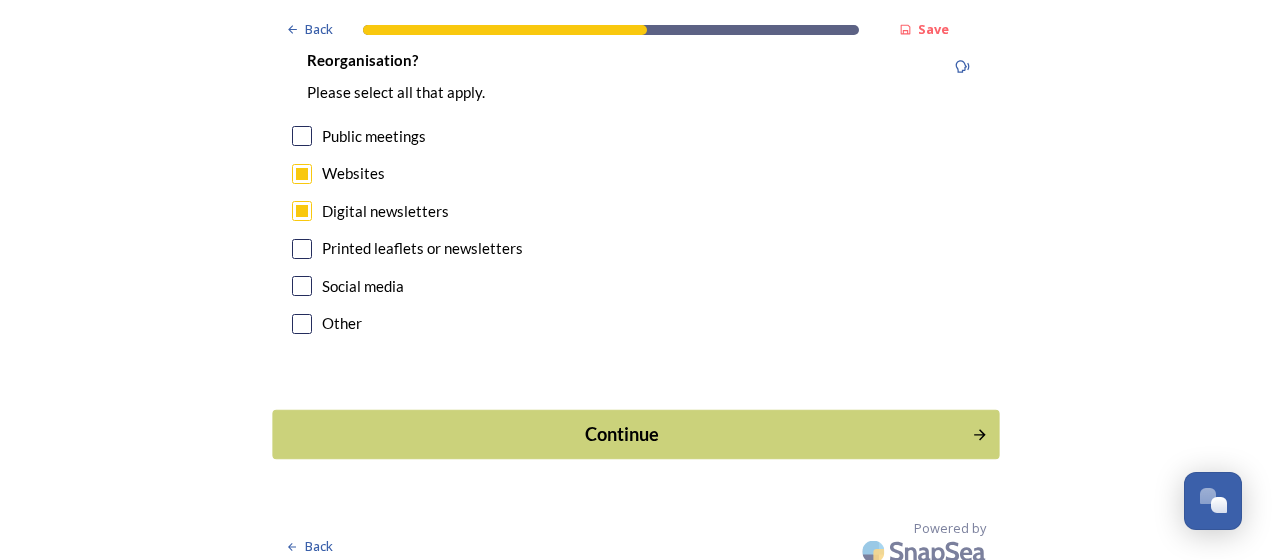 click on "Continue" at bounding box center [622, 434] 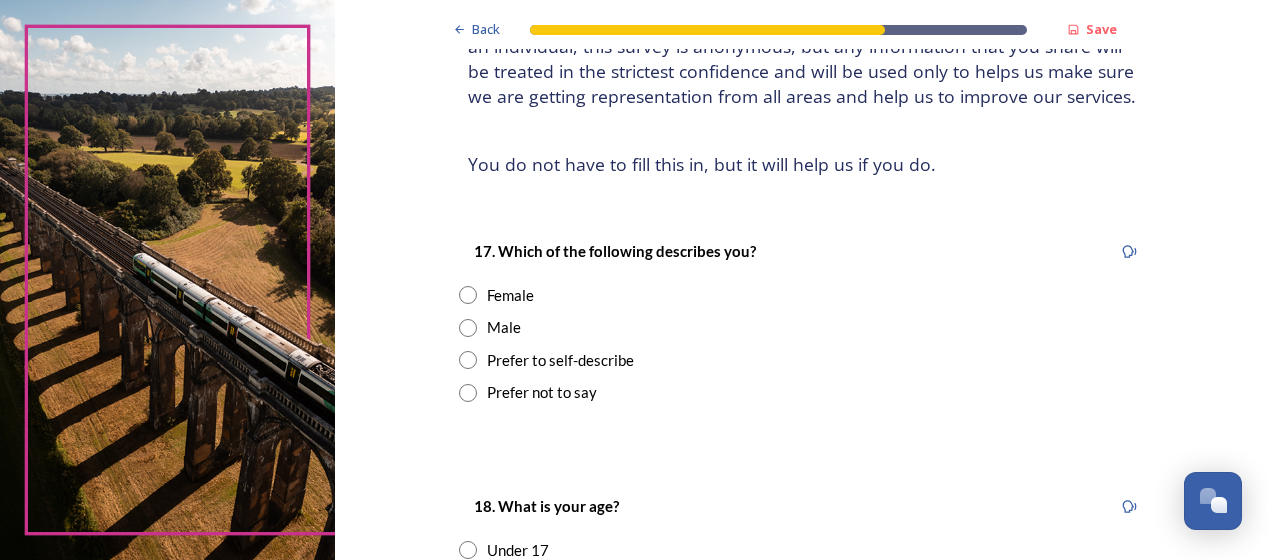 scroll, scrollTop: 200, scrollLeft: 0, axis: vertical 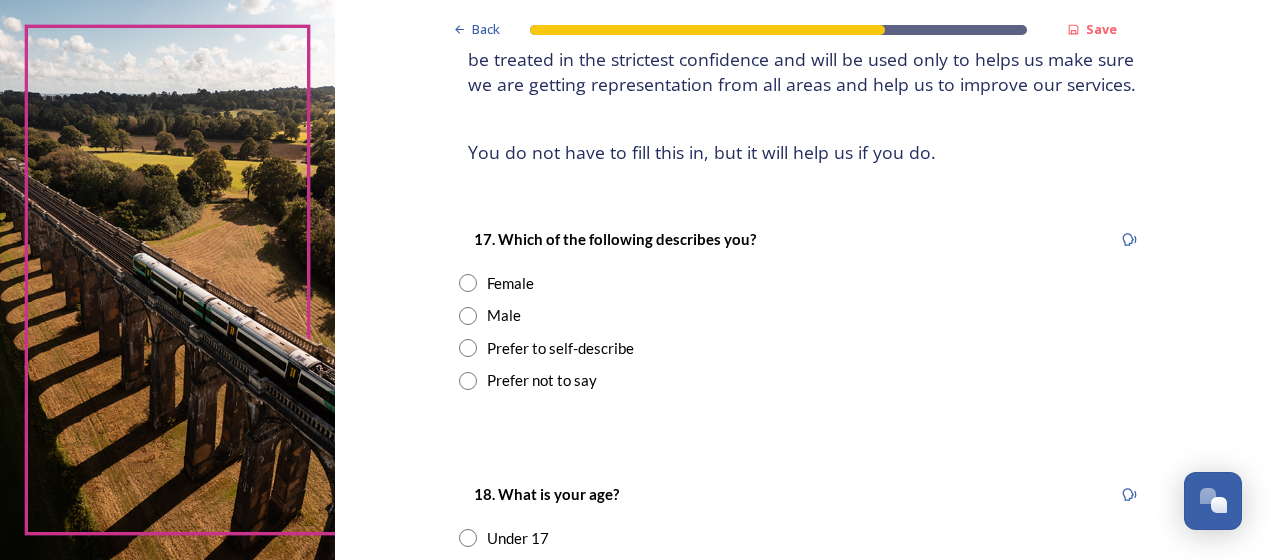 click on "Female" at bounding box center (510, 283) 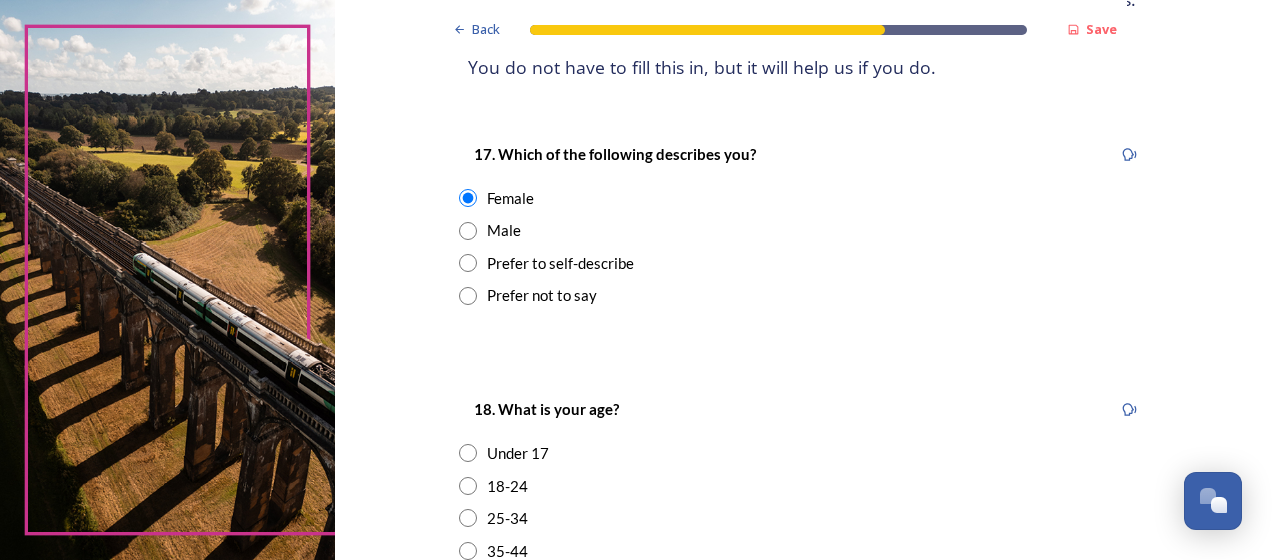 scroll, scrollTop: 400, scrollLeft: 0, axis: vertical 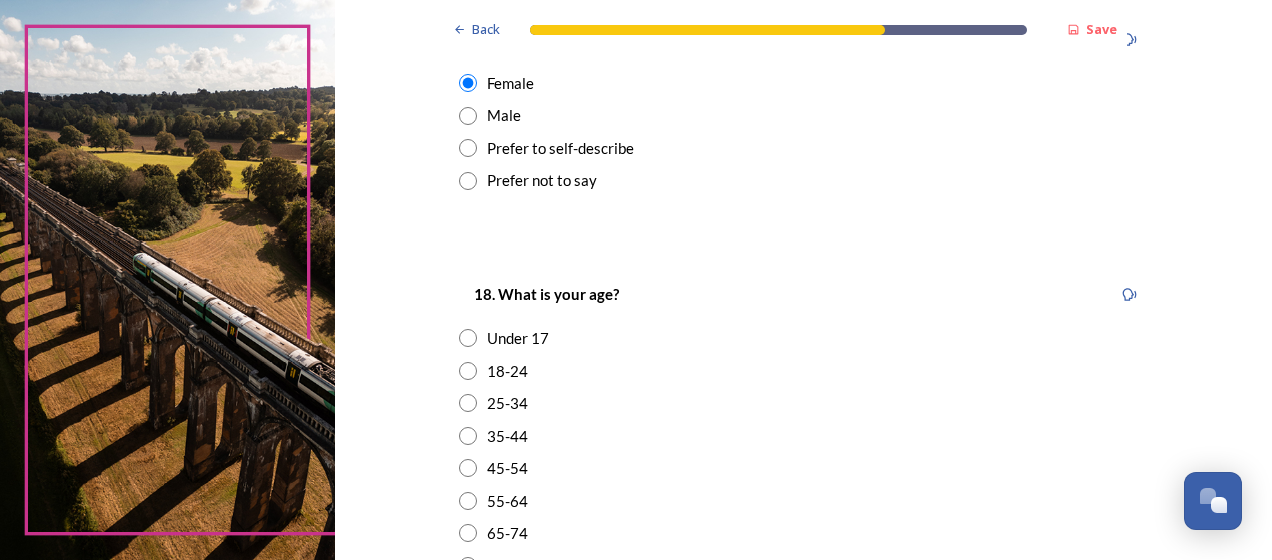 drag, startPoint x: 488, startPoint y: 466, endPoint x: 569, endPoint y: 470, distance: 81.09871 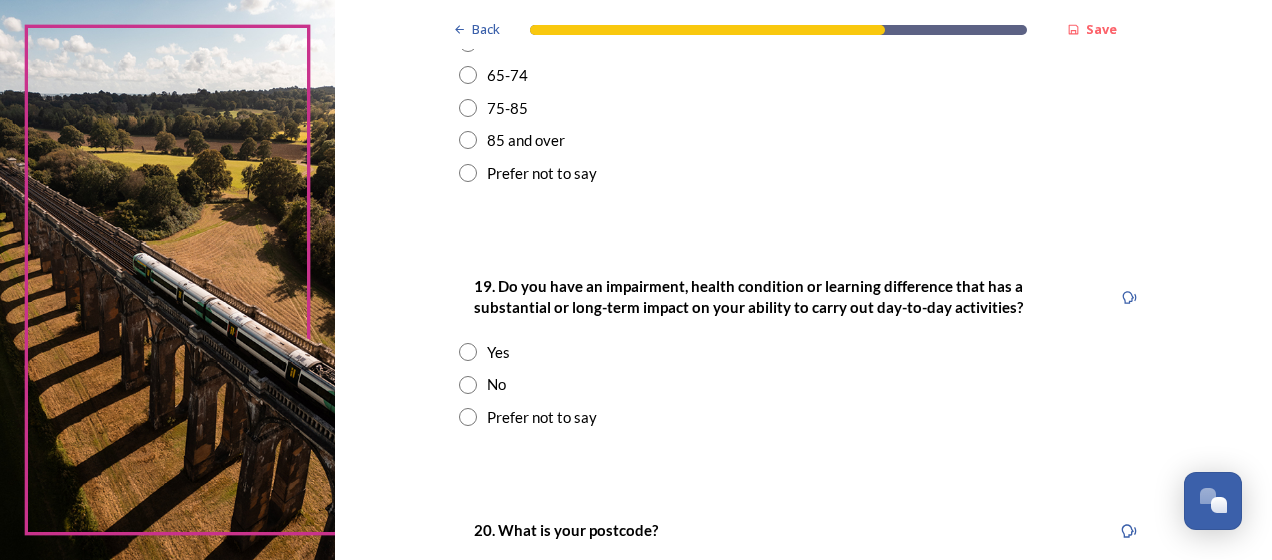 scroll, scrollTop: 900, scrollLeft: 0, axis: vertical 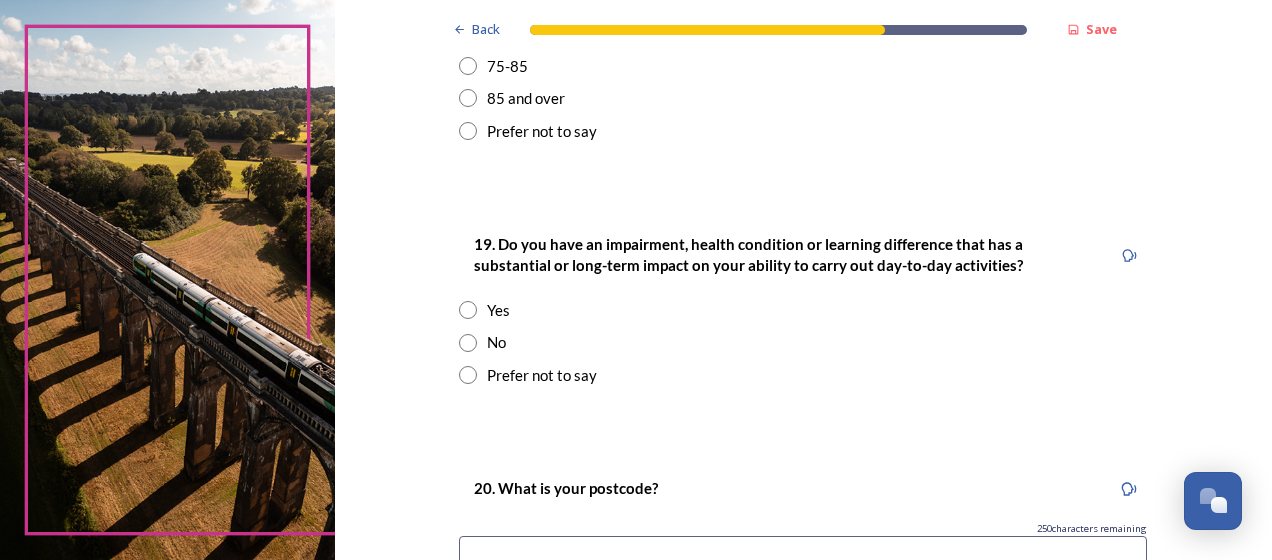 click at bounding box center (468, 343) 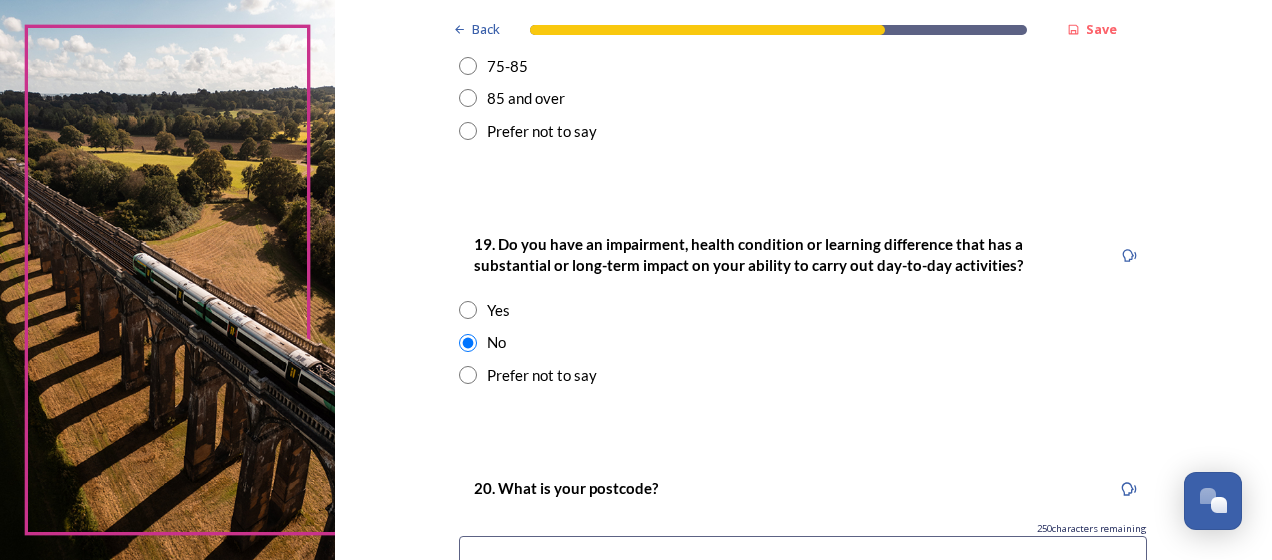 scroll, scrollTop: 1100, scrollLeft: 0, axis: vertical 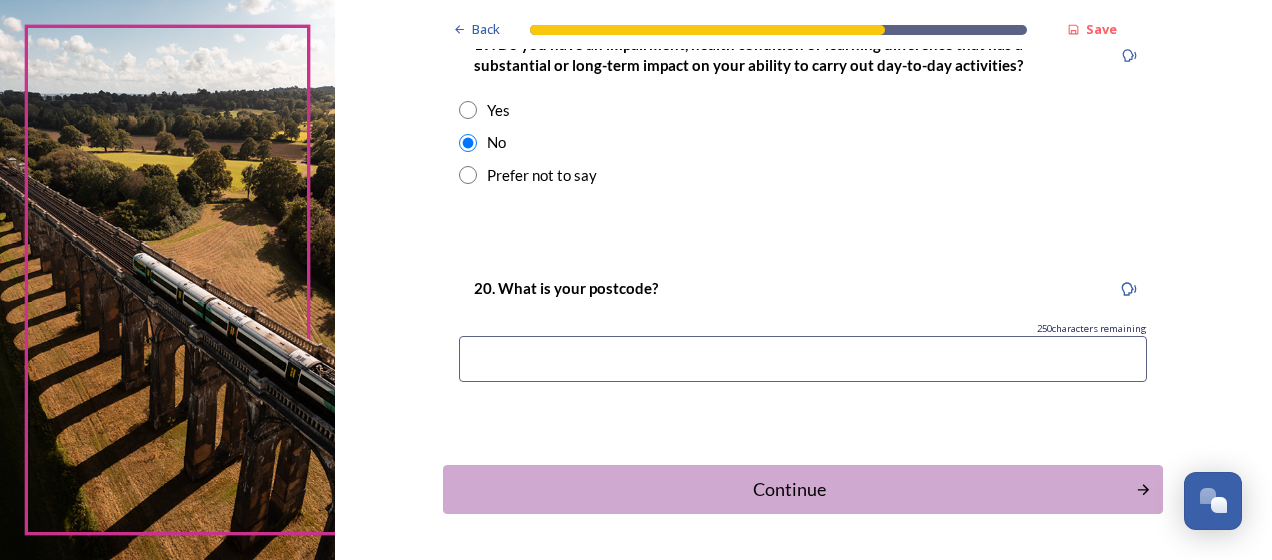 click at bounding box center [803, 359] 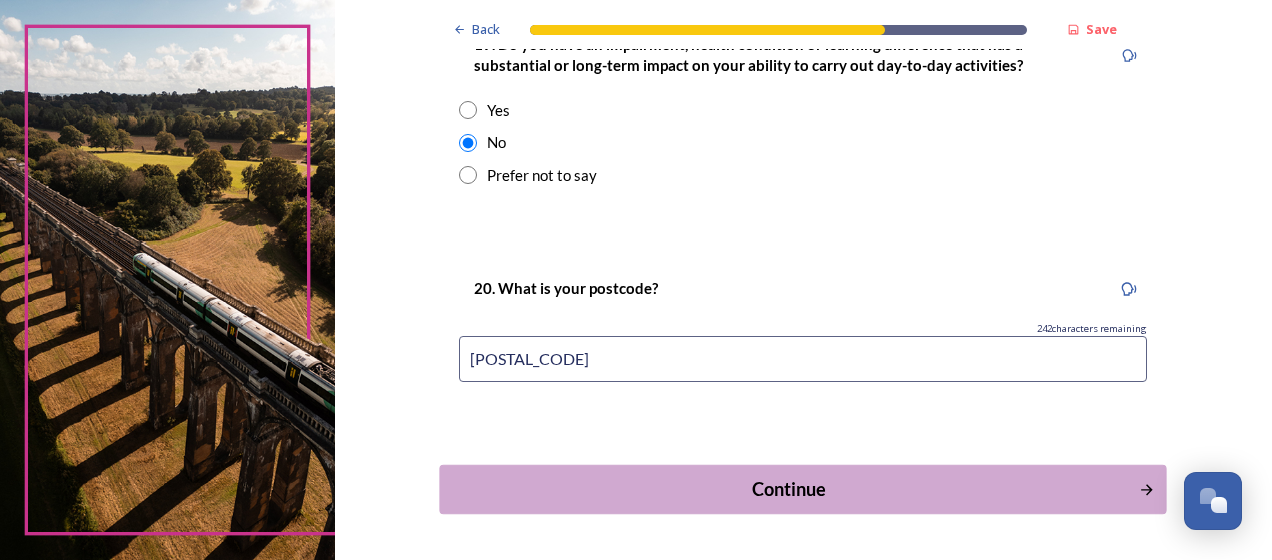 type on "[POSTAL_CODE]" 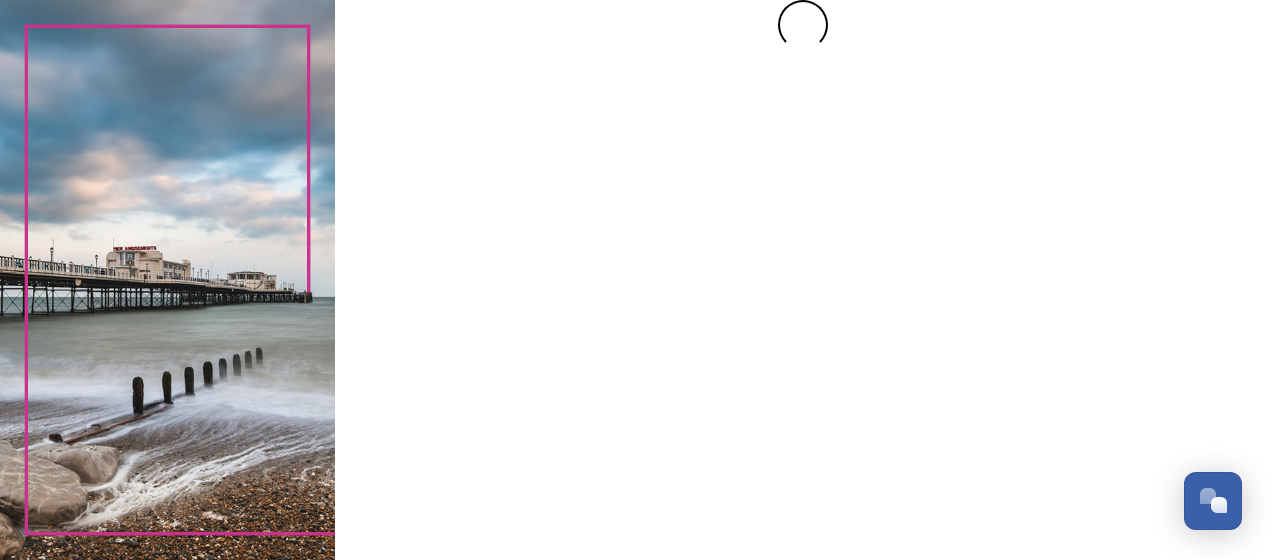 scroll, scrollTop: 0, scrollLeft: 0, axis: both 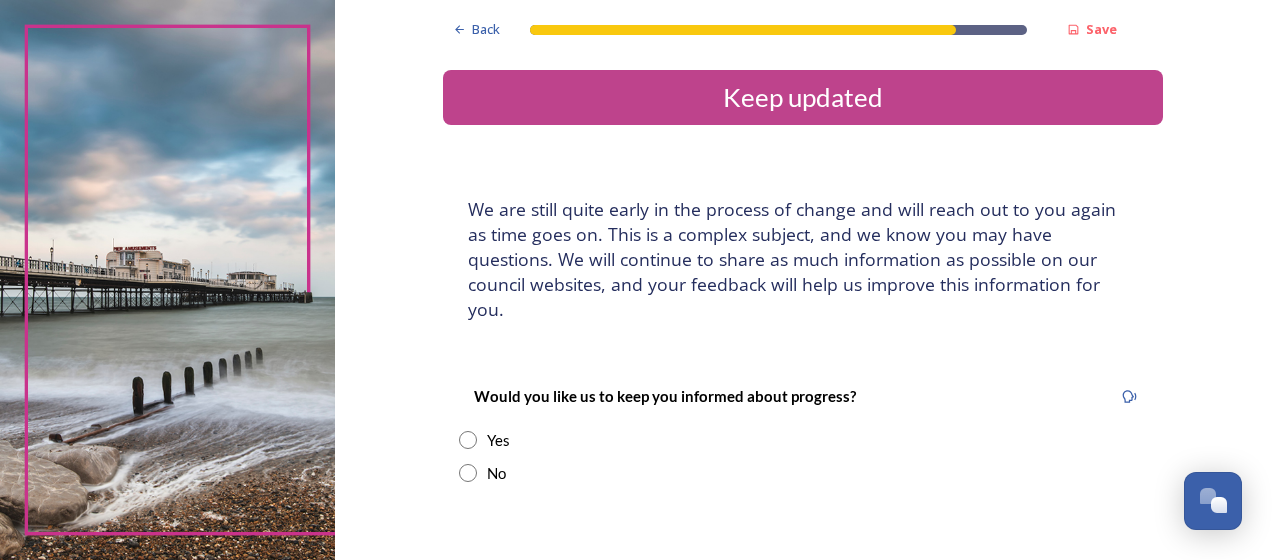 click at bounding box center [468, 440] 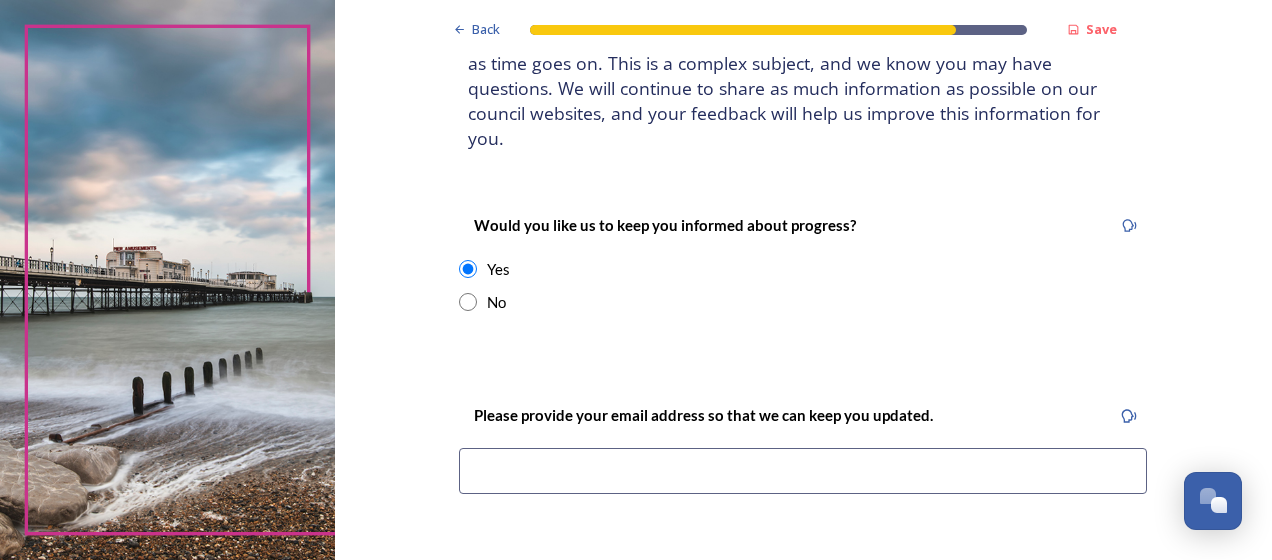 scroll, scrollTop: 200, scrollLeft: 0, axis: vertical 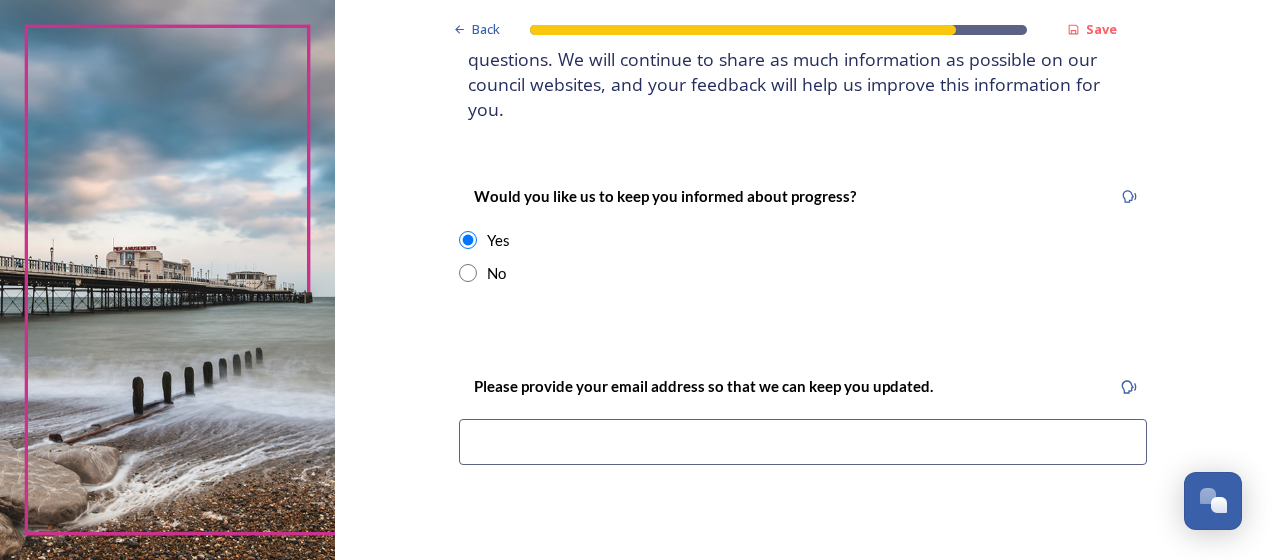 click at bounding box center (803, 442) 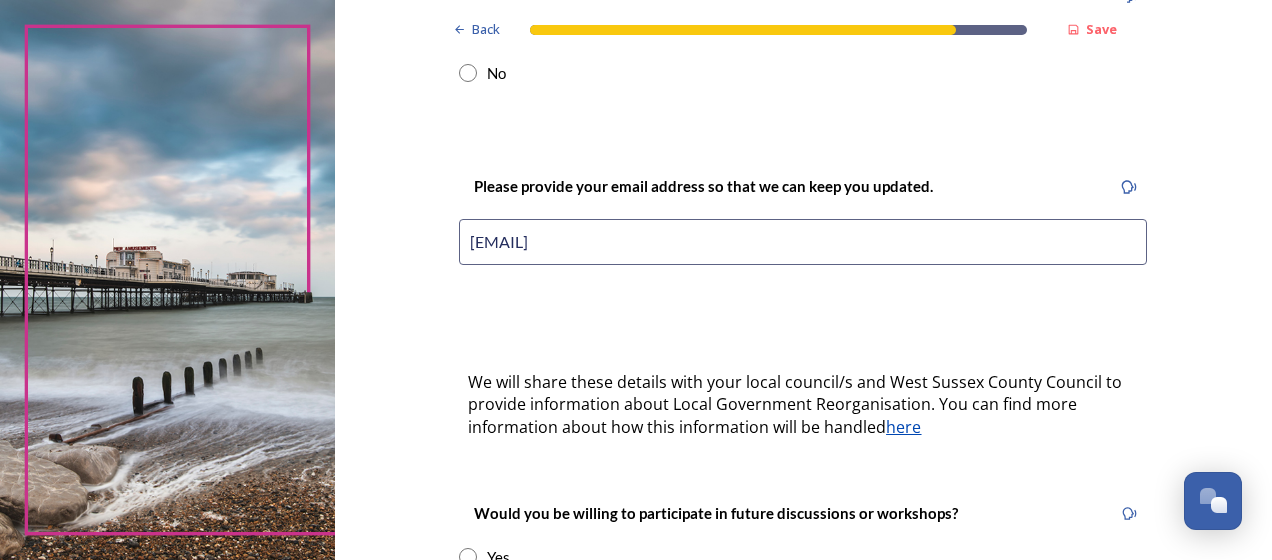 scroll, scrollTop: 500, scrollLeft: 0, axis: vertical 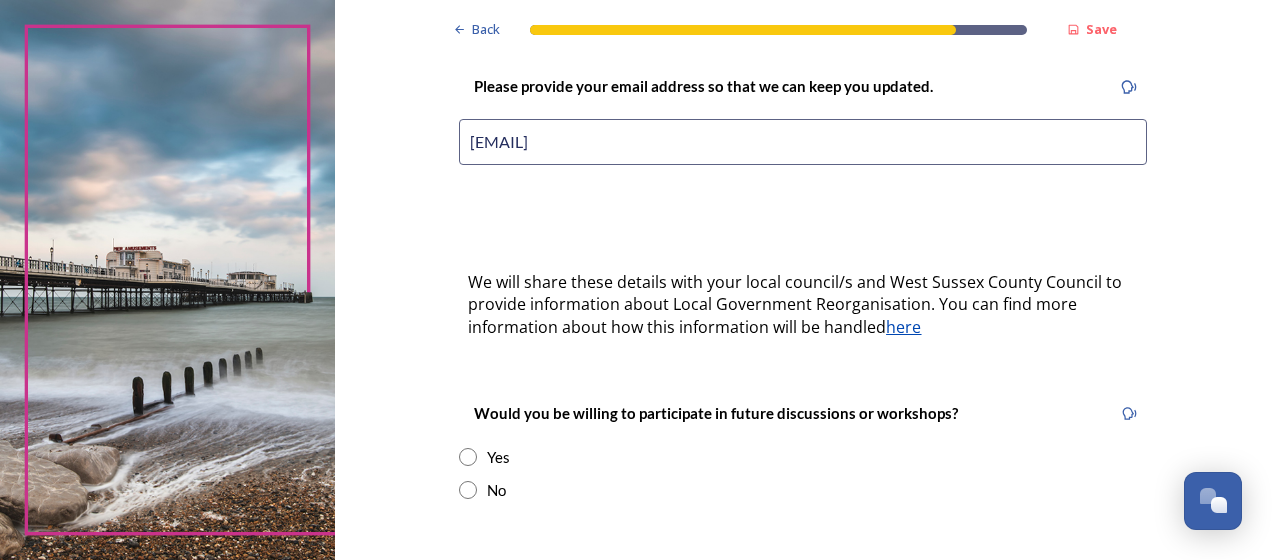click on "No" at bounding box center (803, 490) 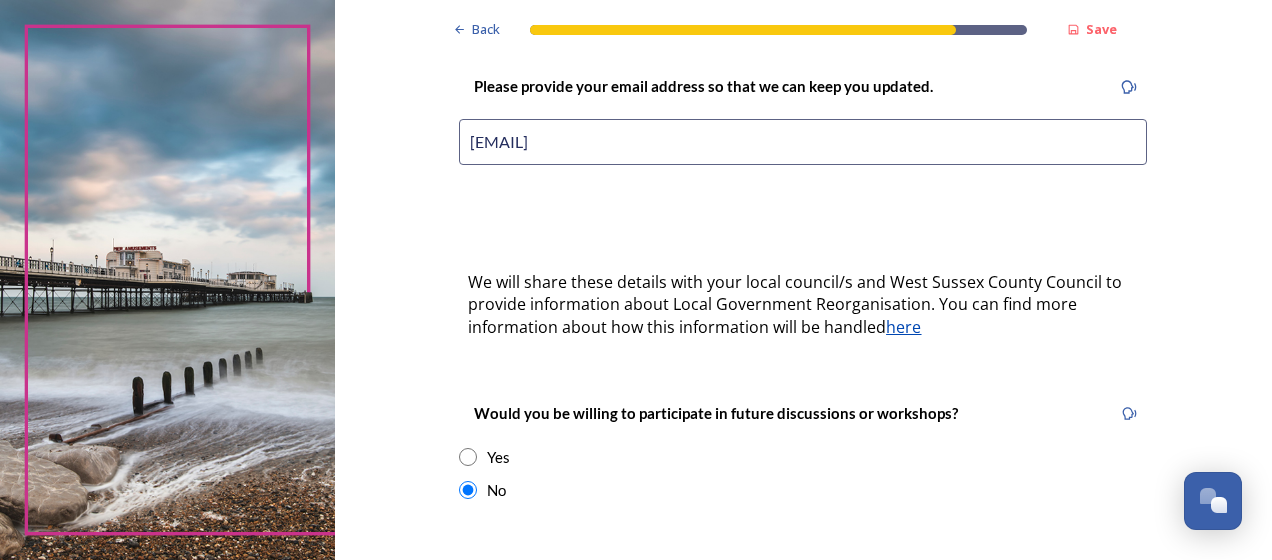 scroll, scrollTop: 650, scrollLeft: 0, axis: vertical 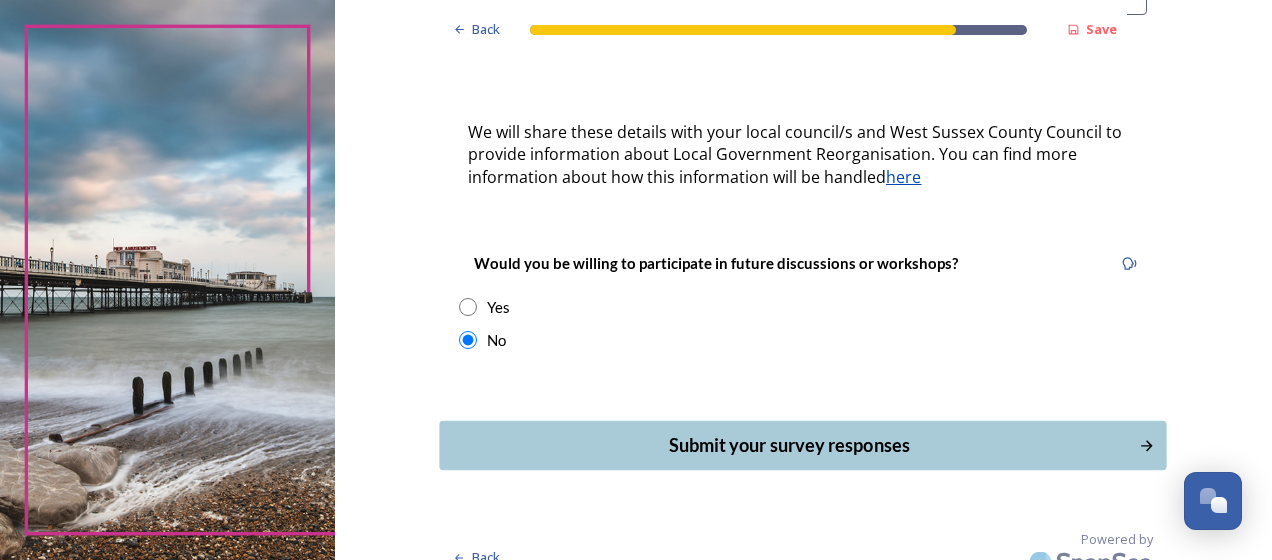 click on "Submit your survey responses" at bounding box center (789, 445) 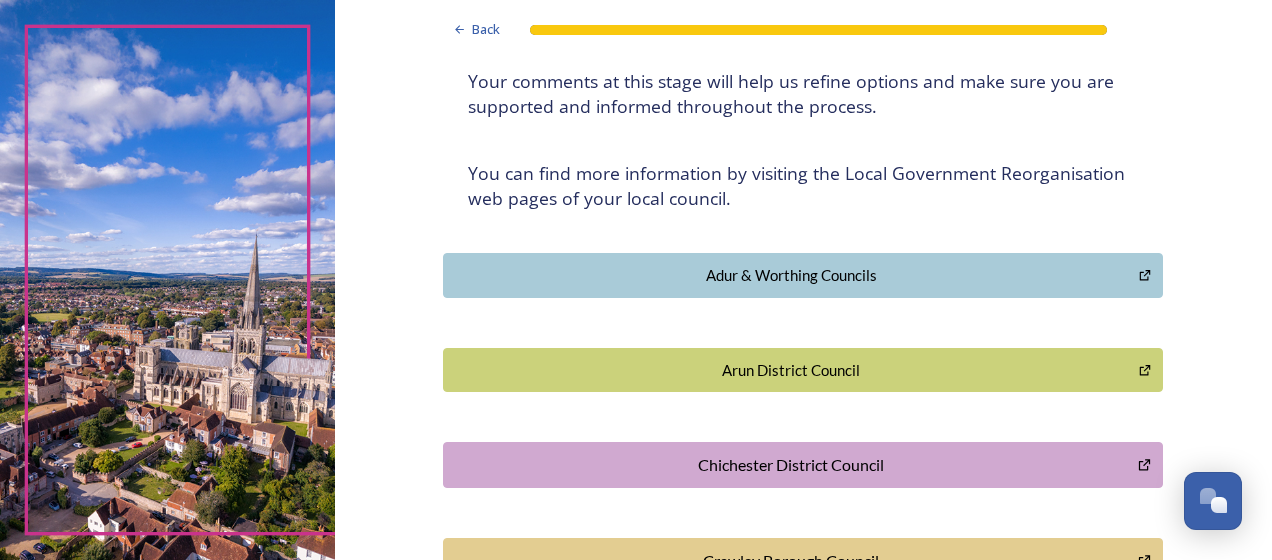 scroll, scrollTop: 500, scrollLeft: 0, axis: vertical 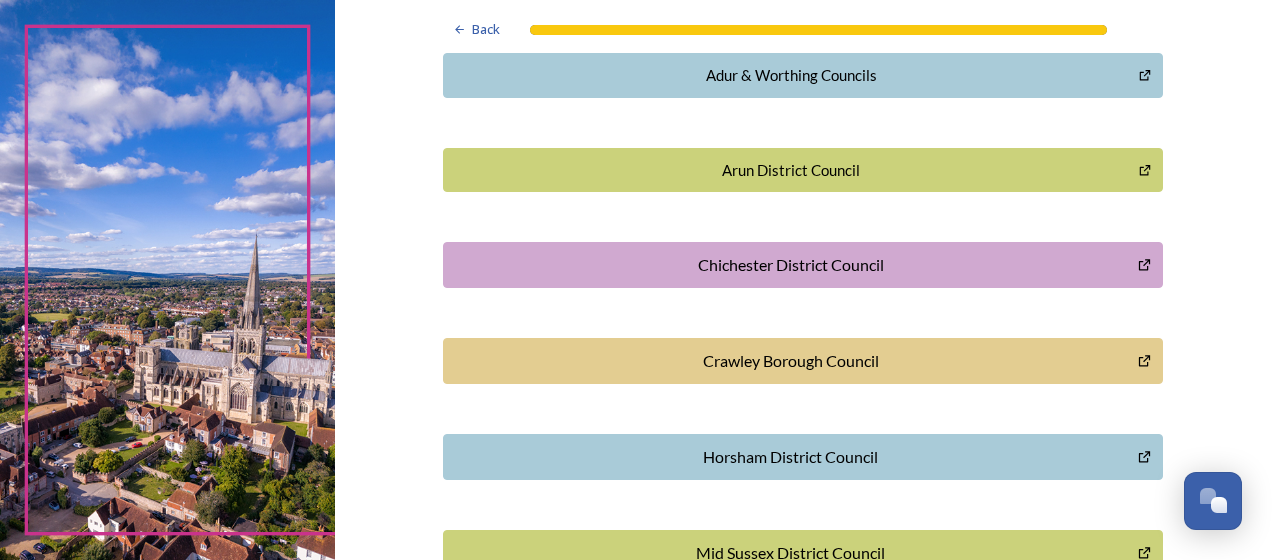 click on "Chichester District Council" at bounding box center [790, 265] 